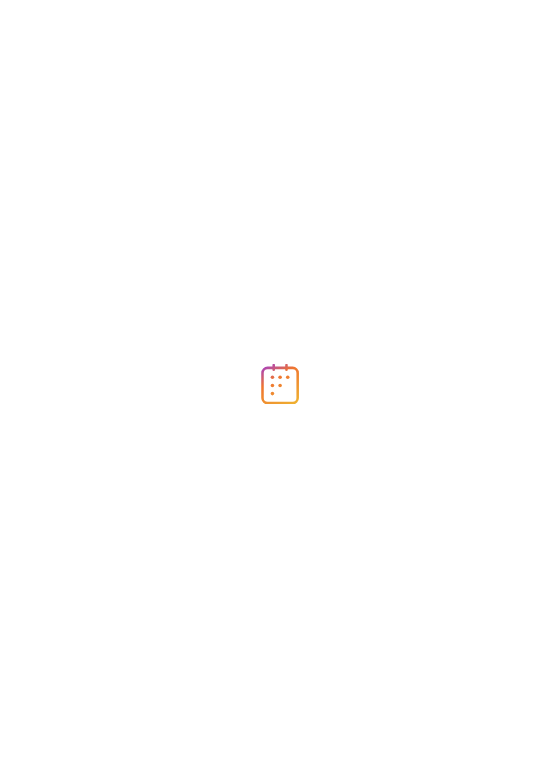 scroll, scrollTop: 0, scrollLeft: 0, axis: both 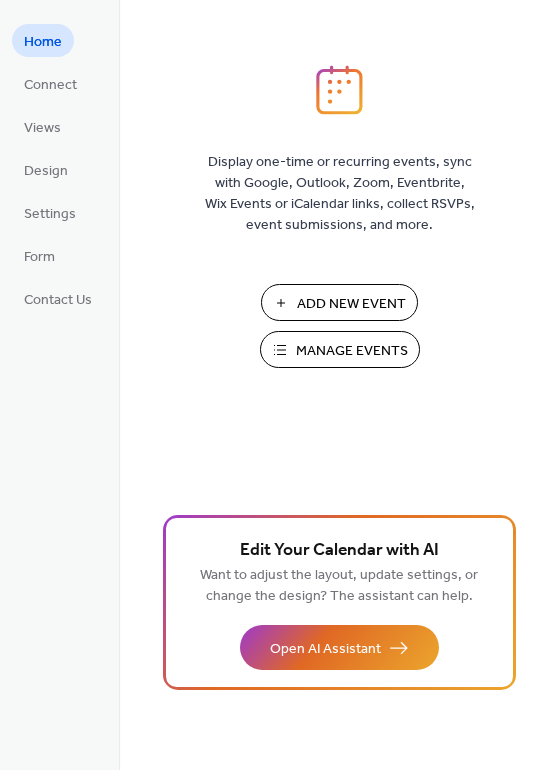 click on "Add New Event" at bounding box center (351, 304) 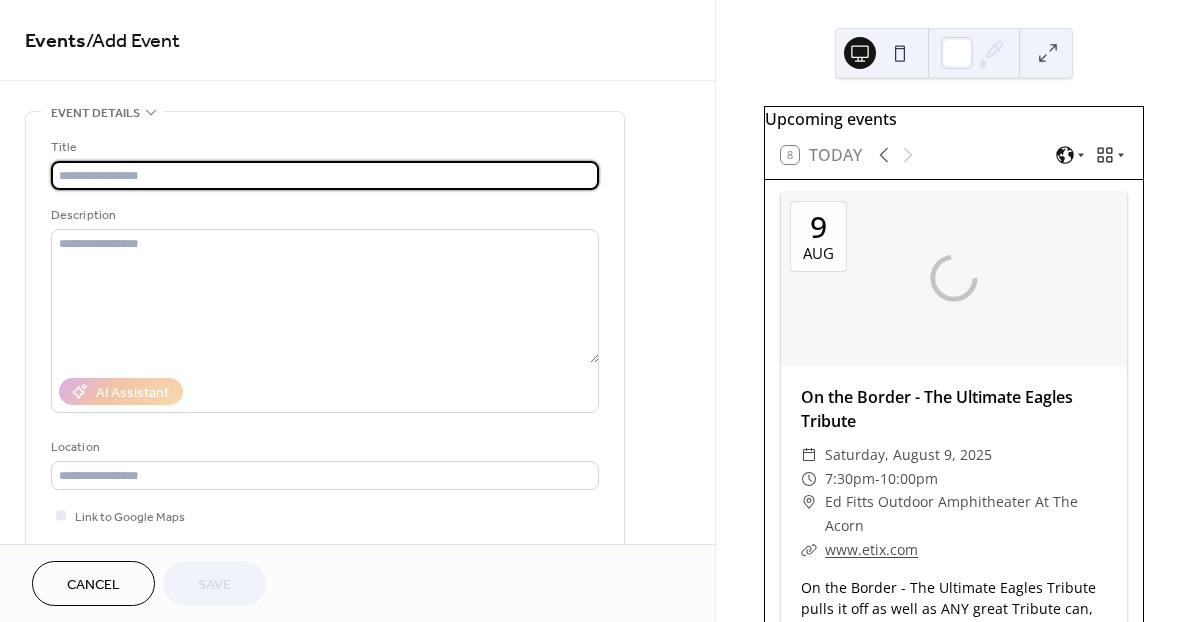 scroll, scrollTop: 0, scrollLeft: 0, axis: both 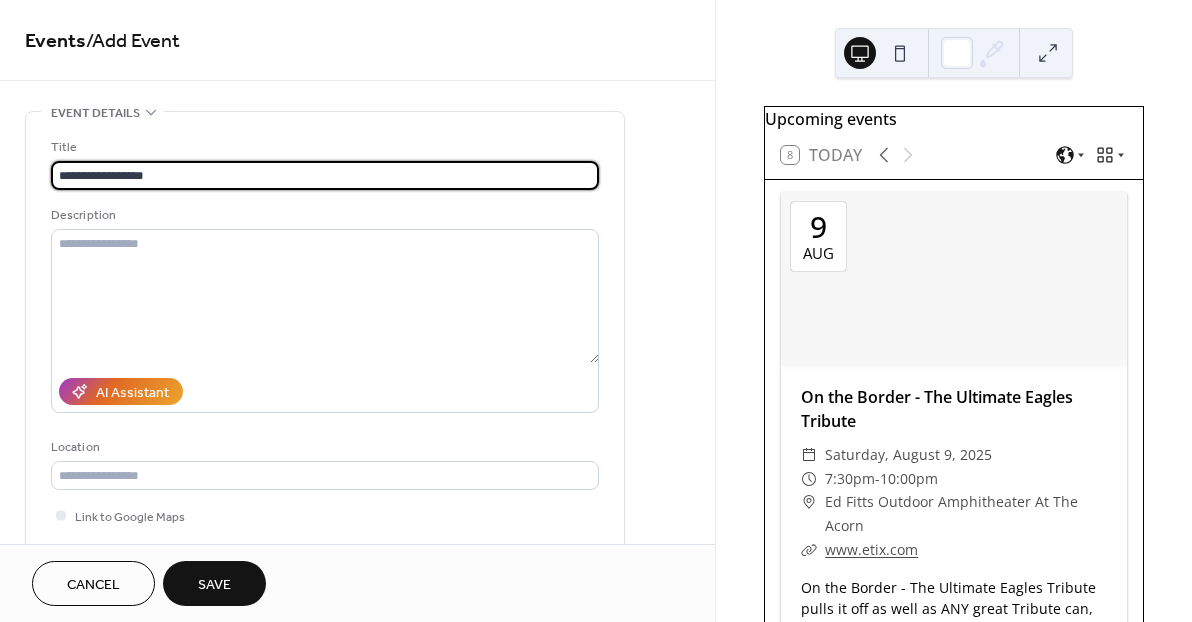 type on "**********" 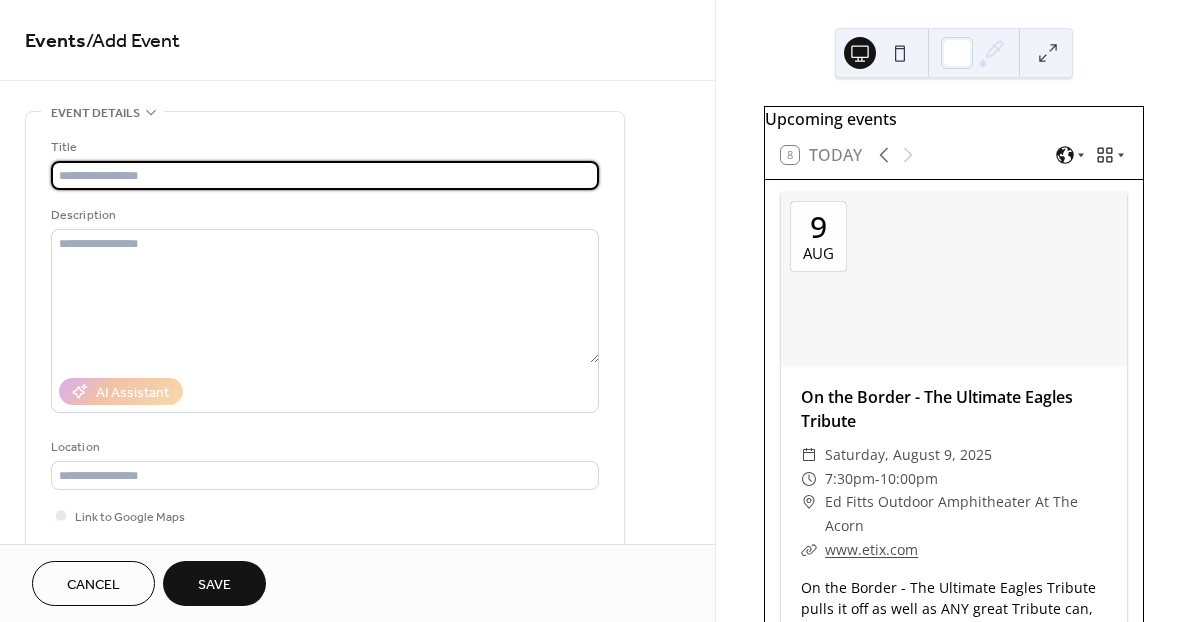 paste on "**********" 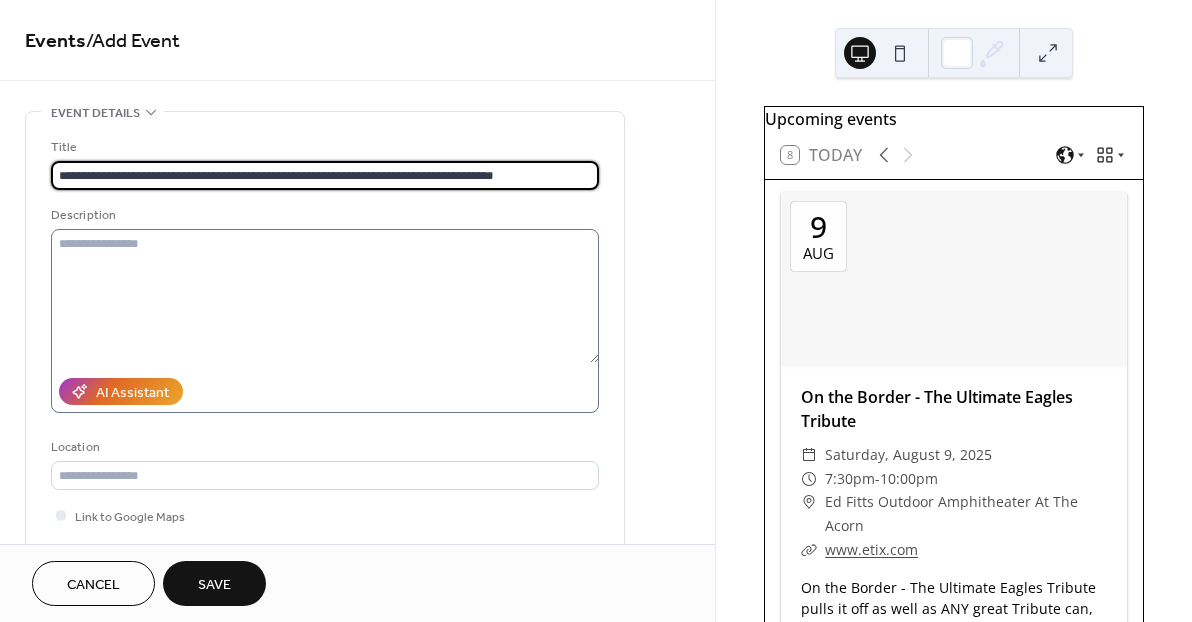 type on "**********" 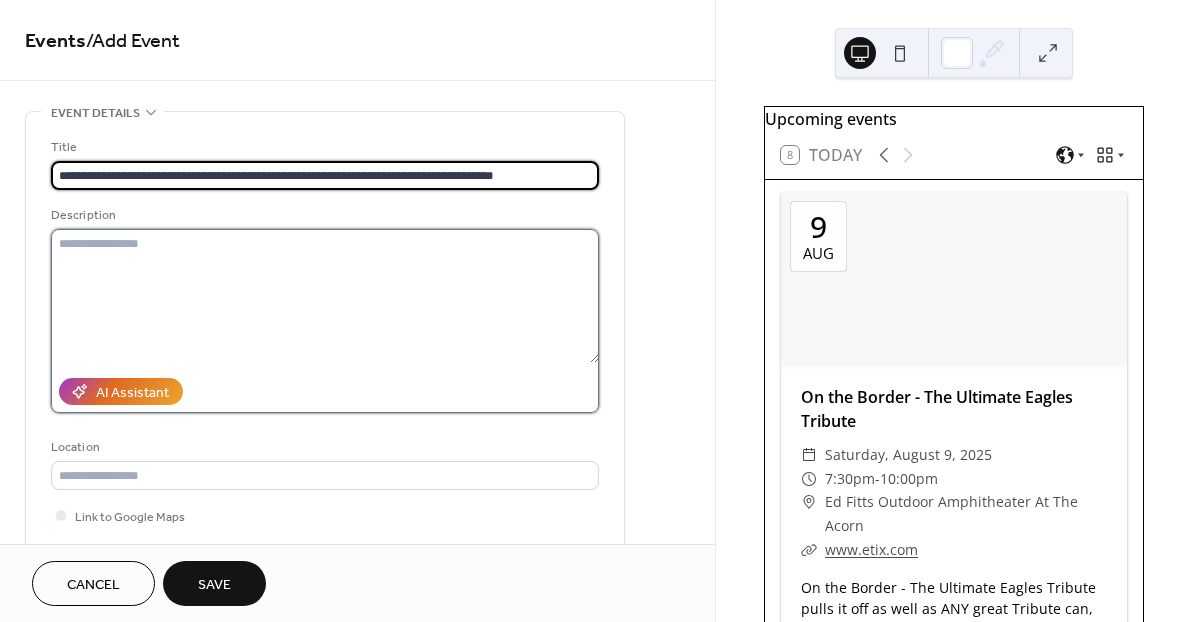 click at bounding box center [325, 296] 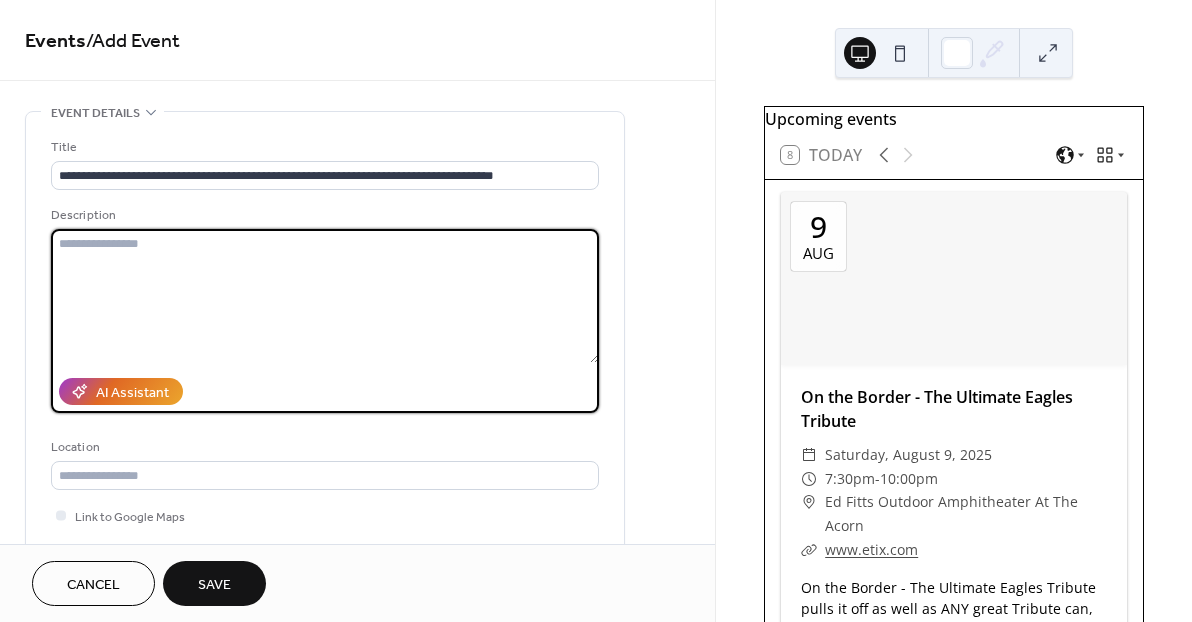 paste on "**********" 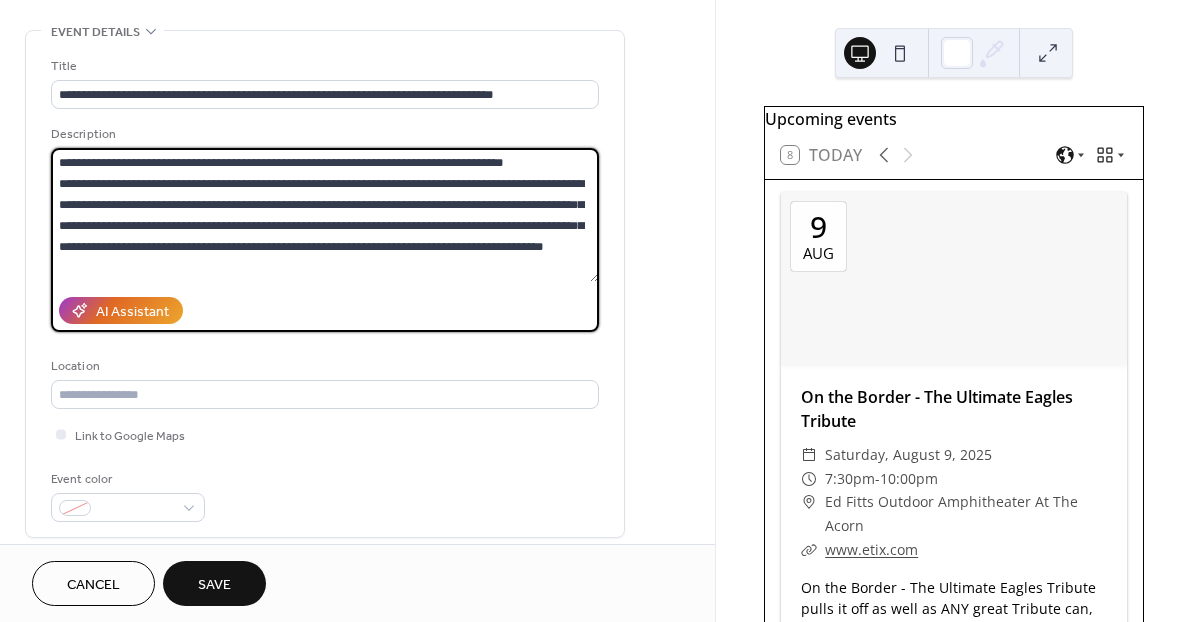 scroll, scrollTop: 83, scrollLeft: 0, axis: vertical 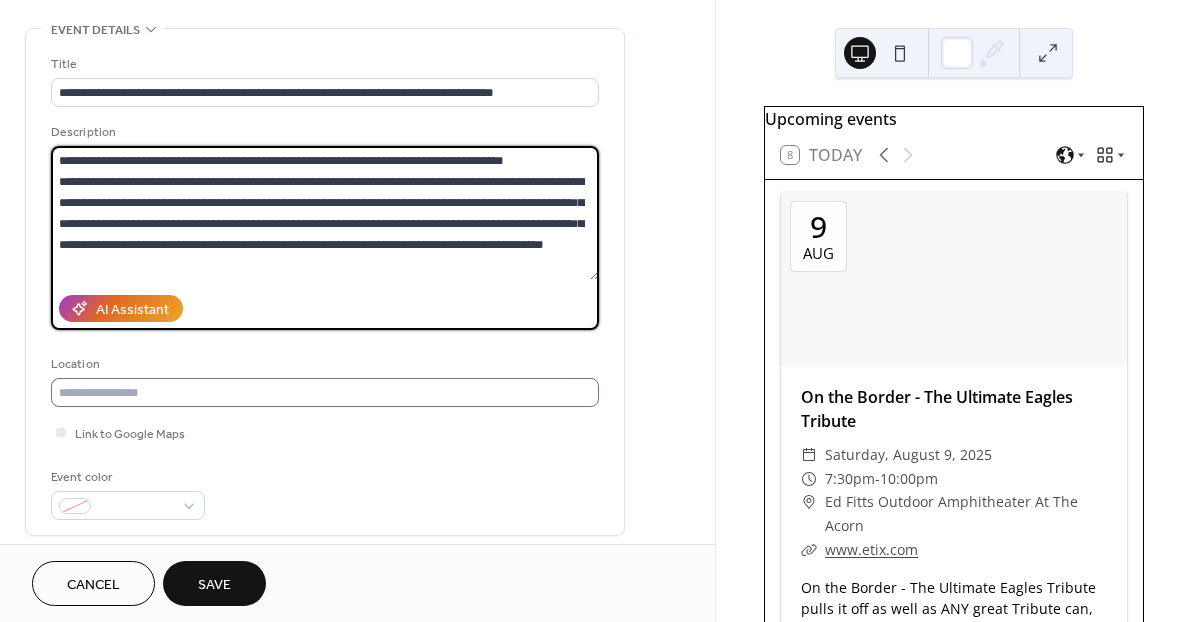 type on "**********" 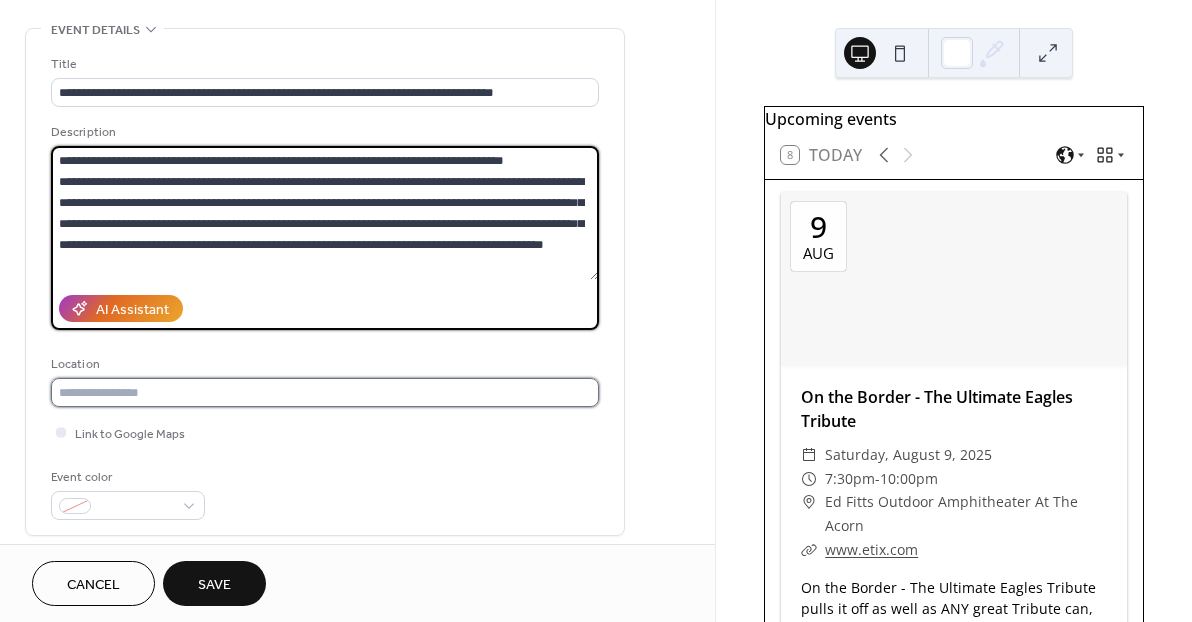 click at bounding box center [325, 392] 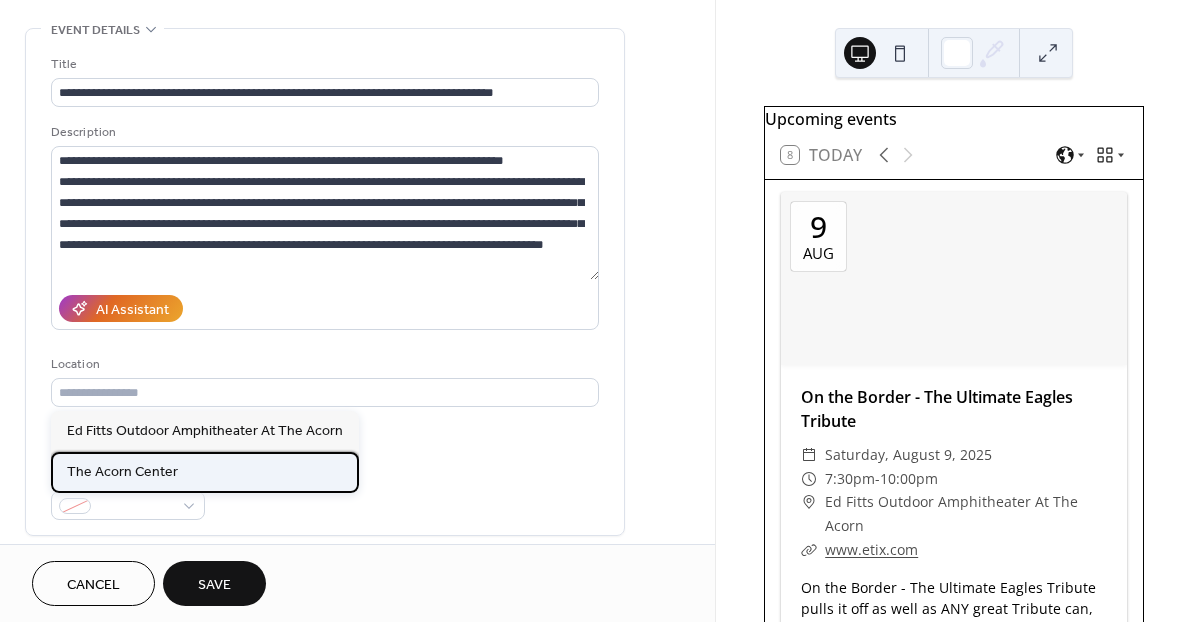 click on "The Acorn Center" at bounding box center (205, 472) 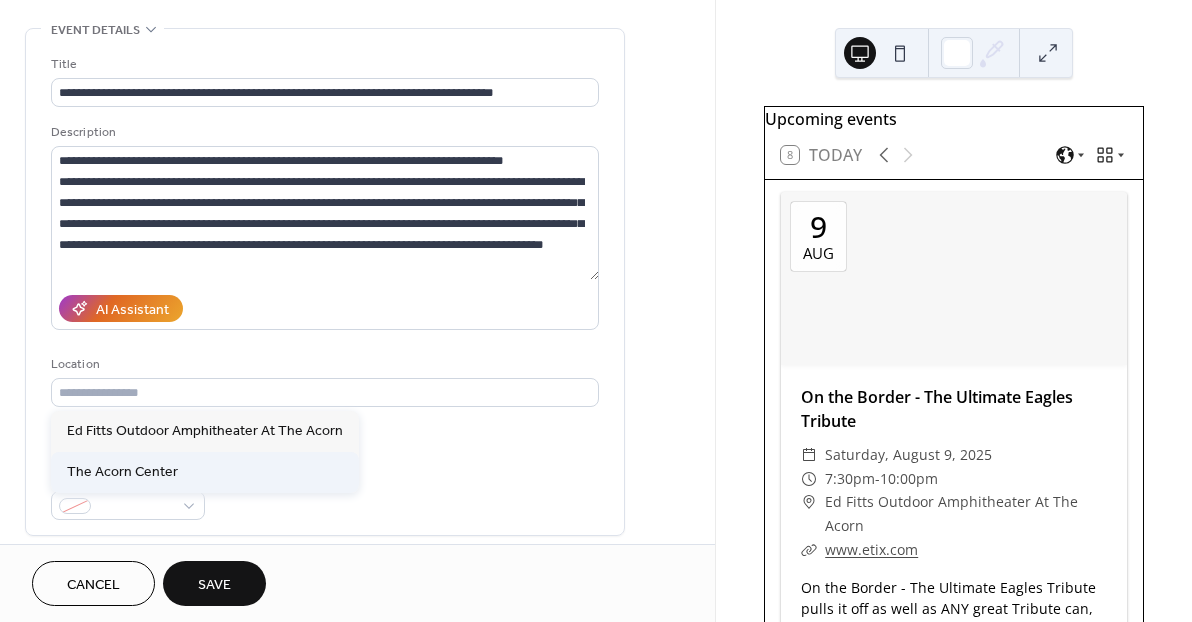 type on "**********" 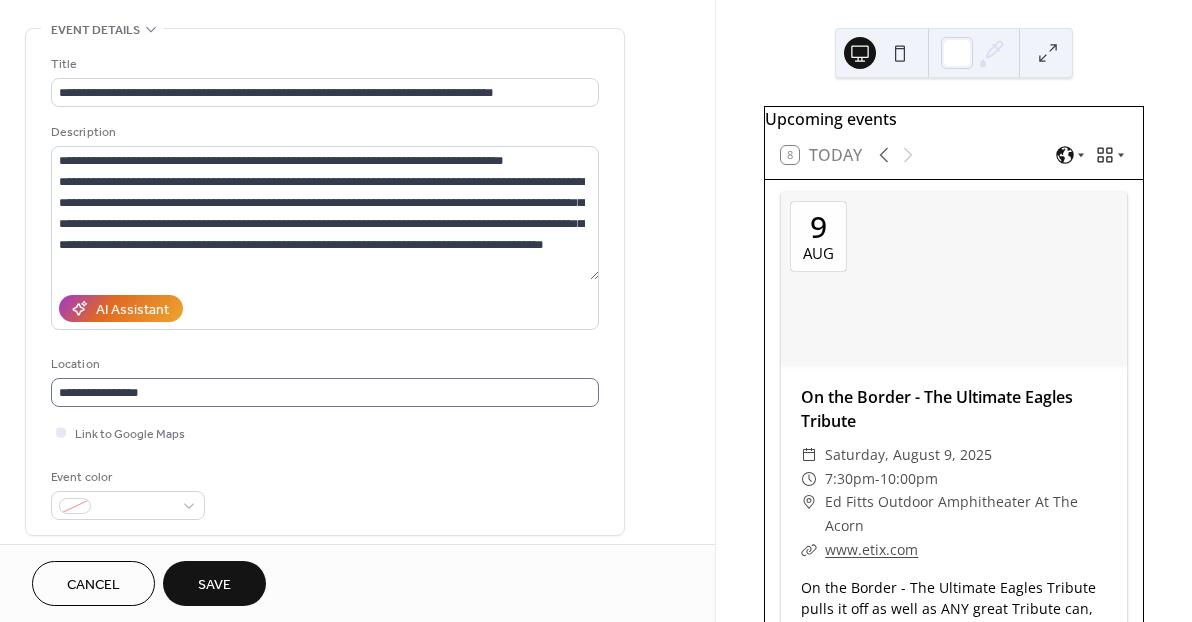scroll, scrollTop: 1, scrollLeft: 0, axis: vertical 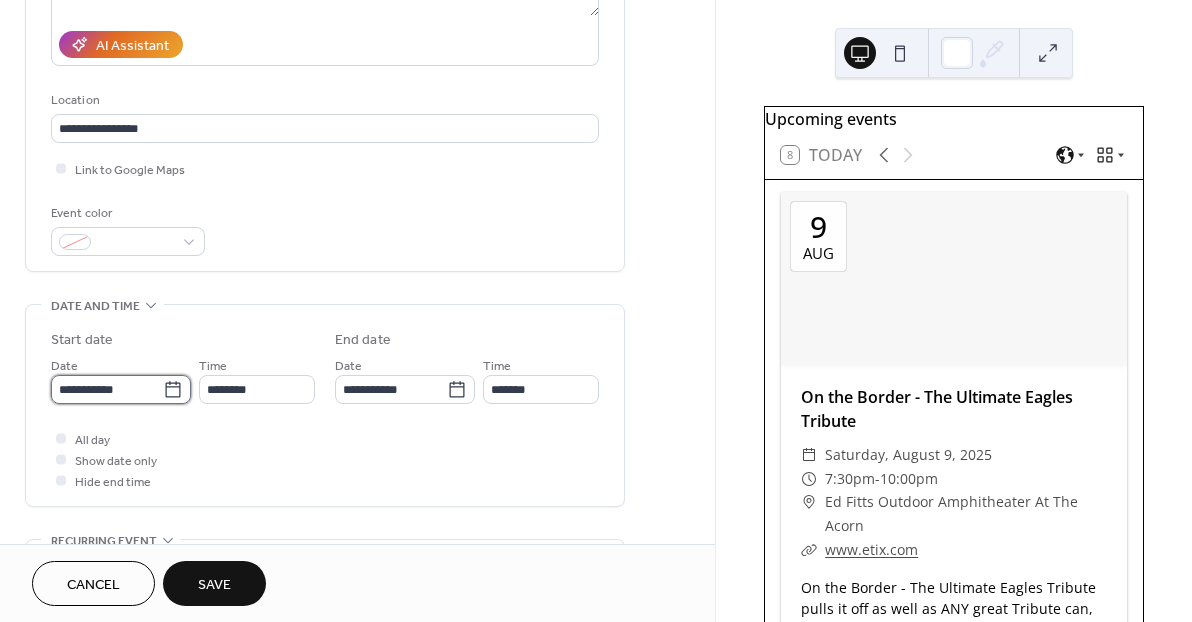 click on "**********" at bounding box center (107, 389) 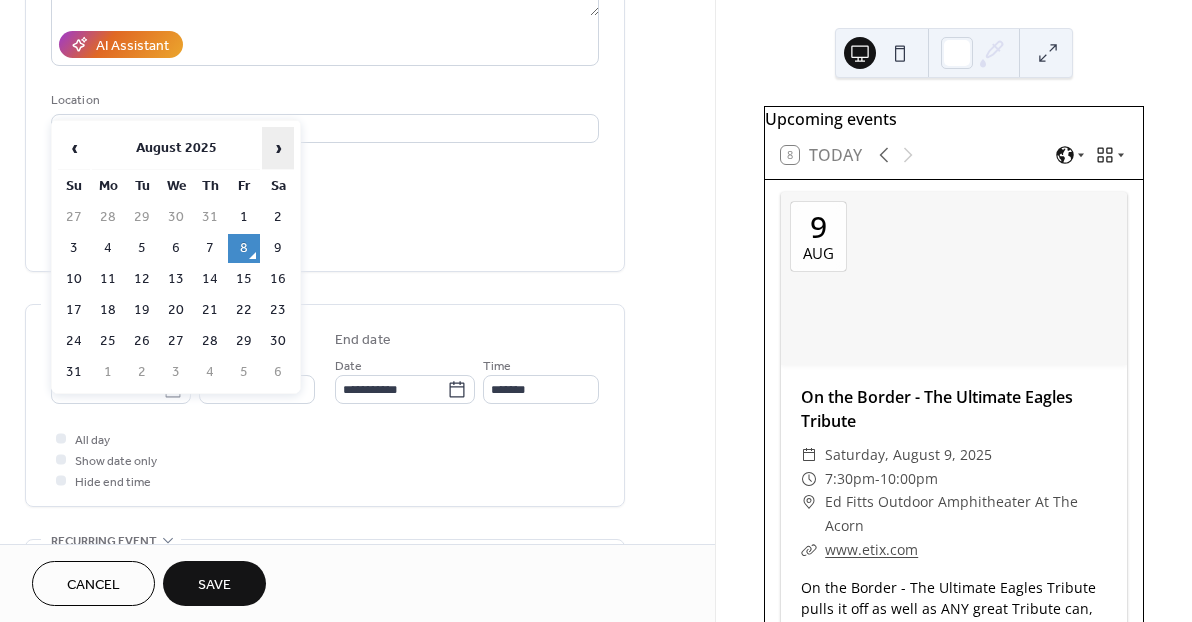 click on "›" at bounding box center [278, 148] 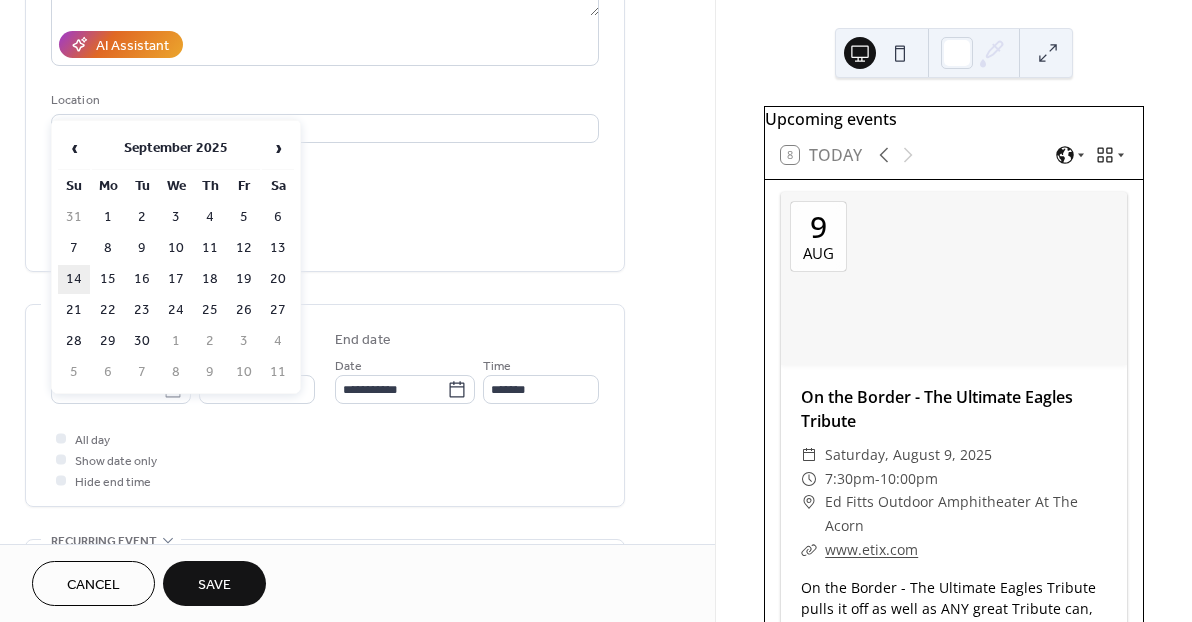 click on "14" at bounding box center [74, 279] 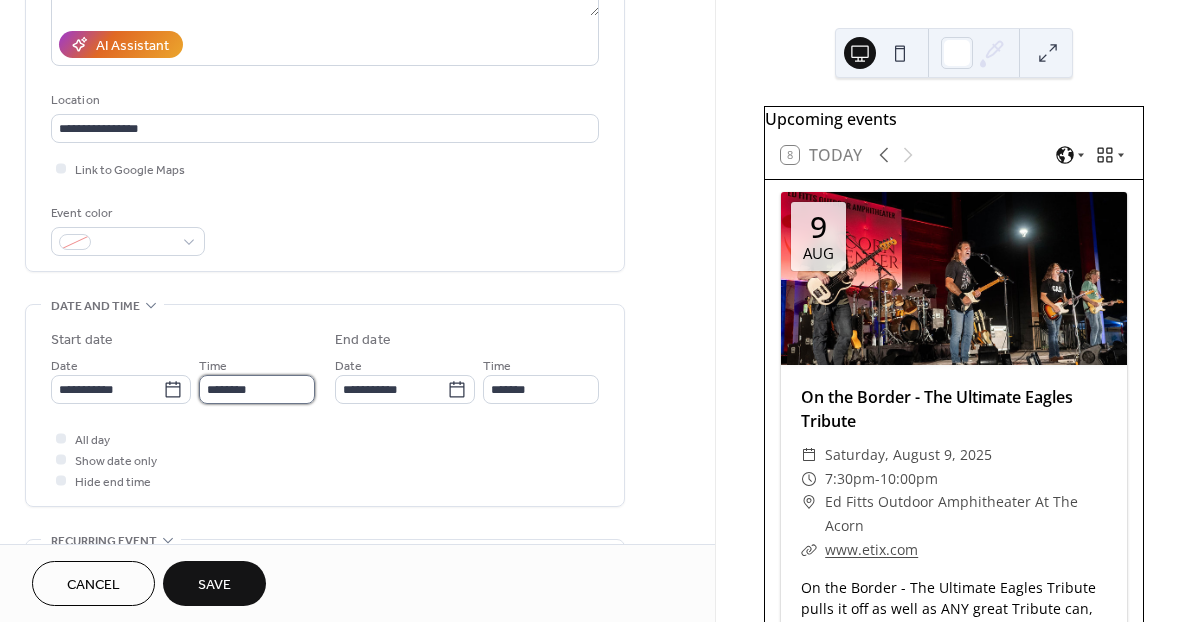 click on "********" at bounding box center (257, 389) 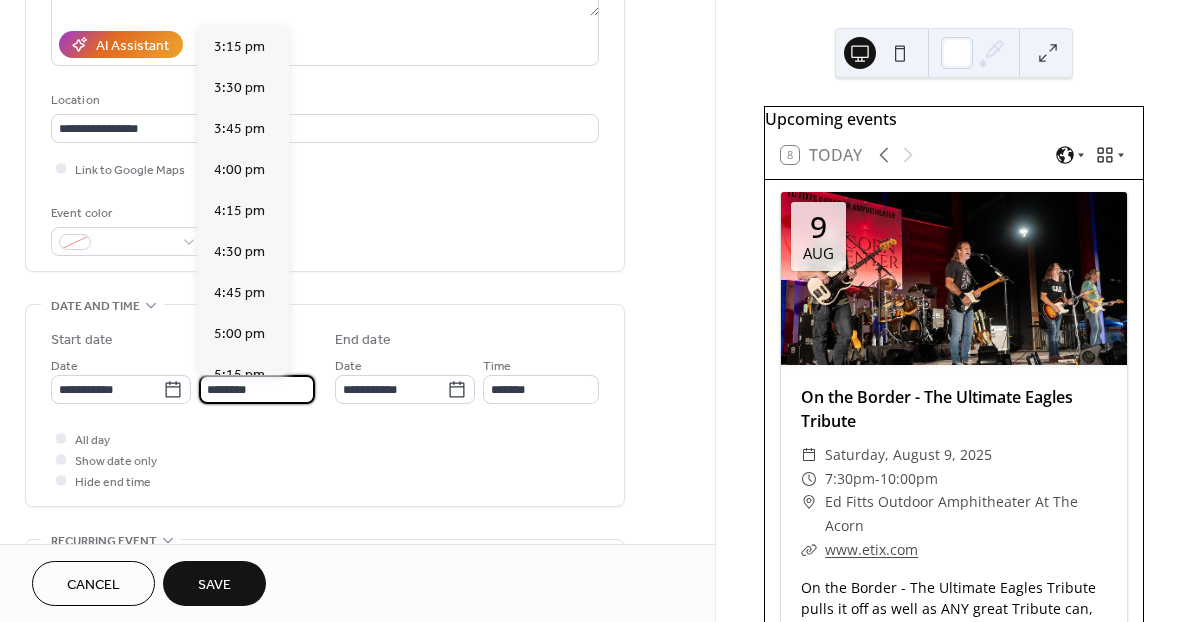 scroll, scrollTop: 2498, scrollLeft: 0, axis: vertical 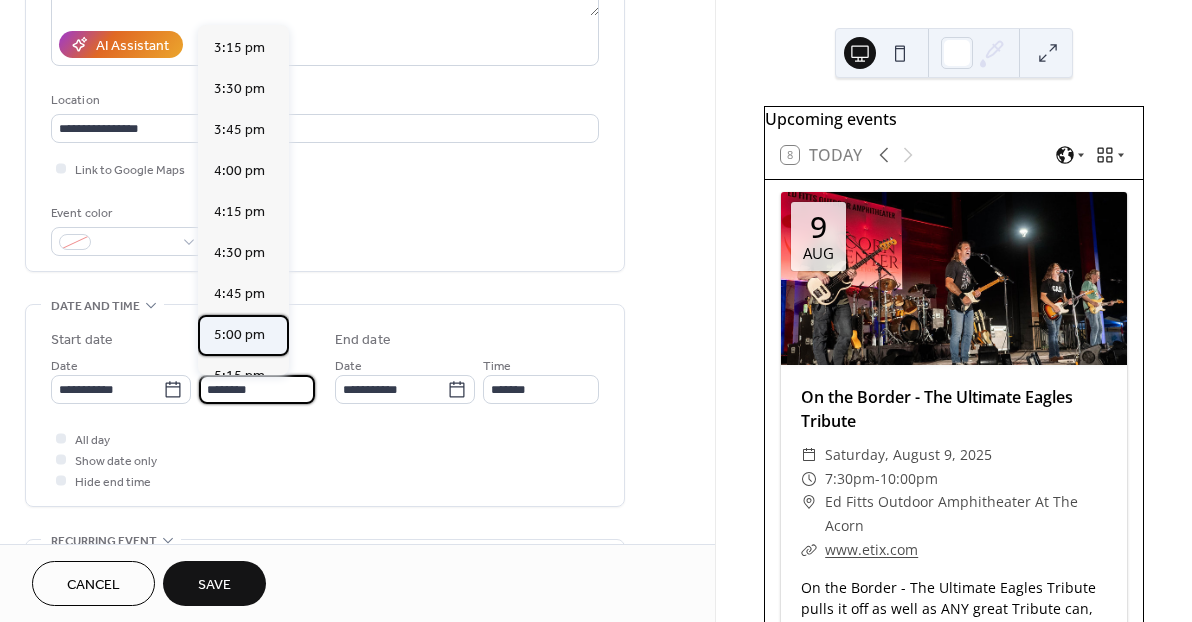 click on "5:00 pm" at bounding box center (239, 335) 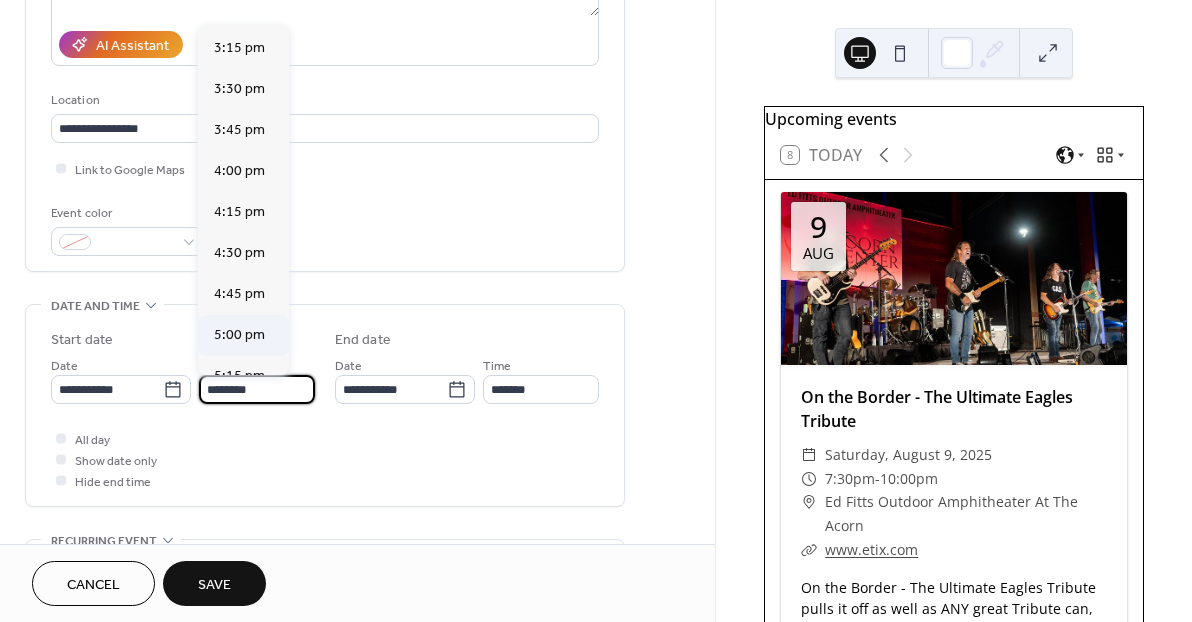type on "*******" 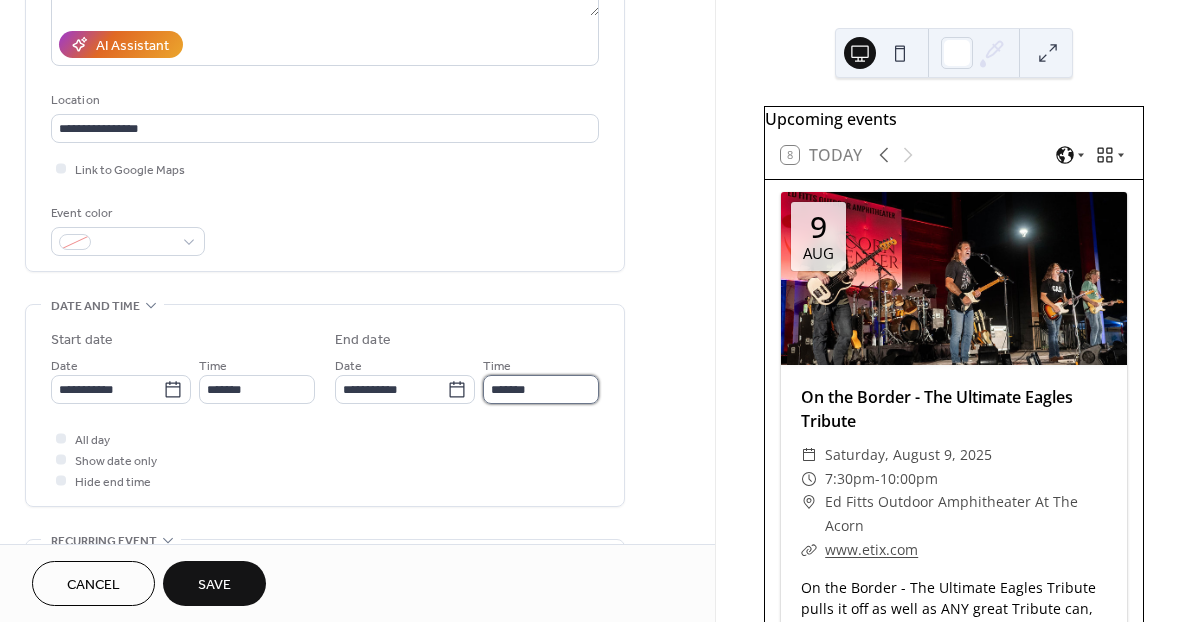 click on "*******" at bounding box center [541, 389] 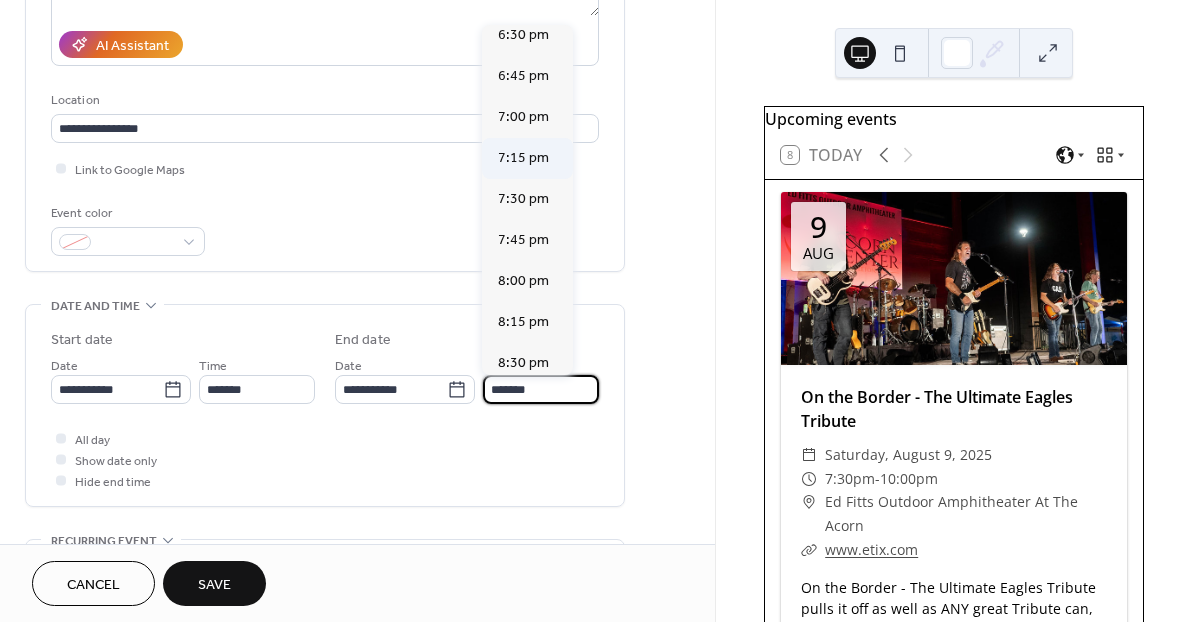 scroll, scrollTop: 198, scrollLeft: 0, axis: vertical 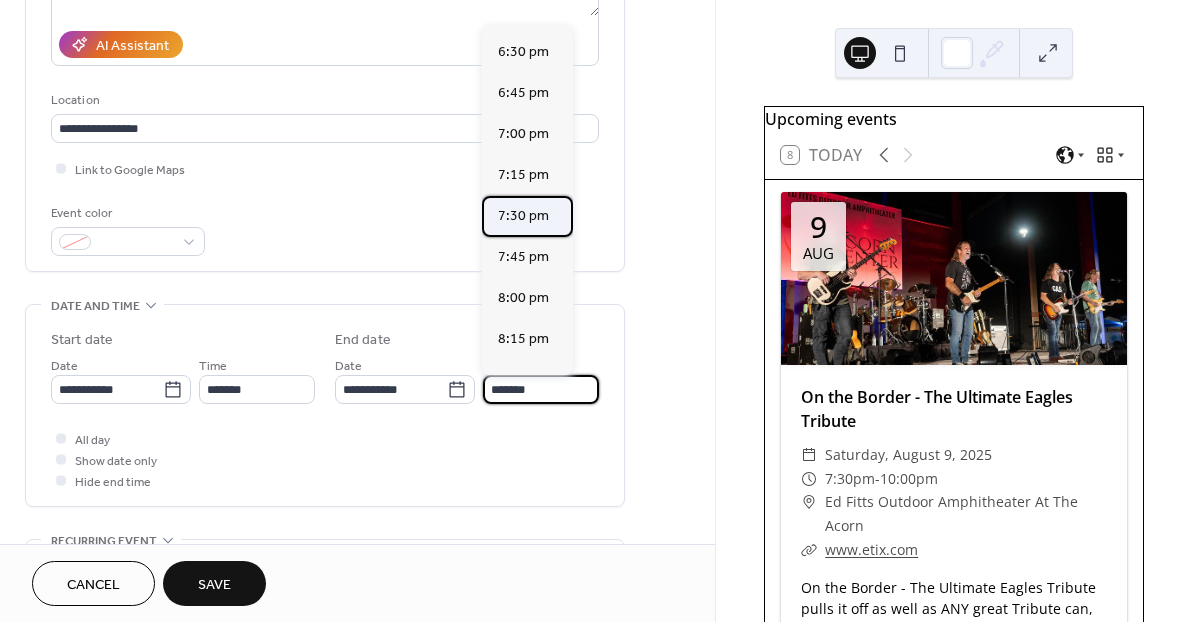 click on "7:30 pm" at bounding box center [523, 216] 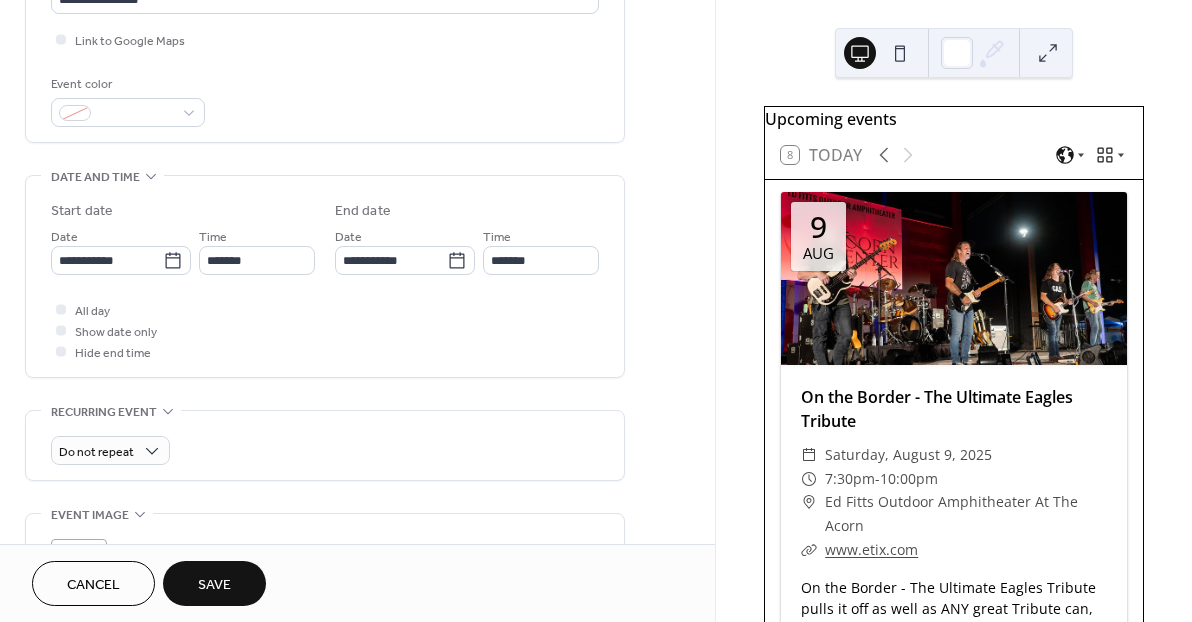 scroll, scrollTop: 477, scrollLeft: 0, axis: vertical 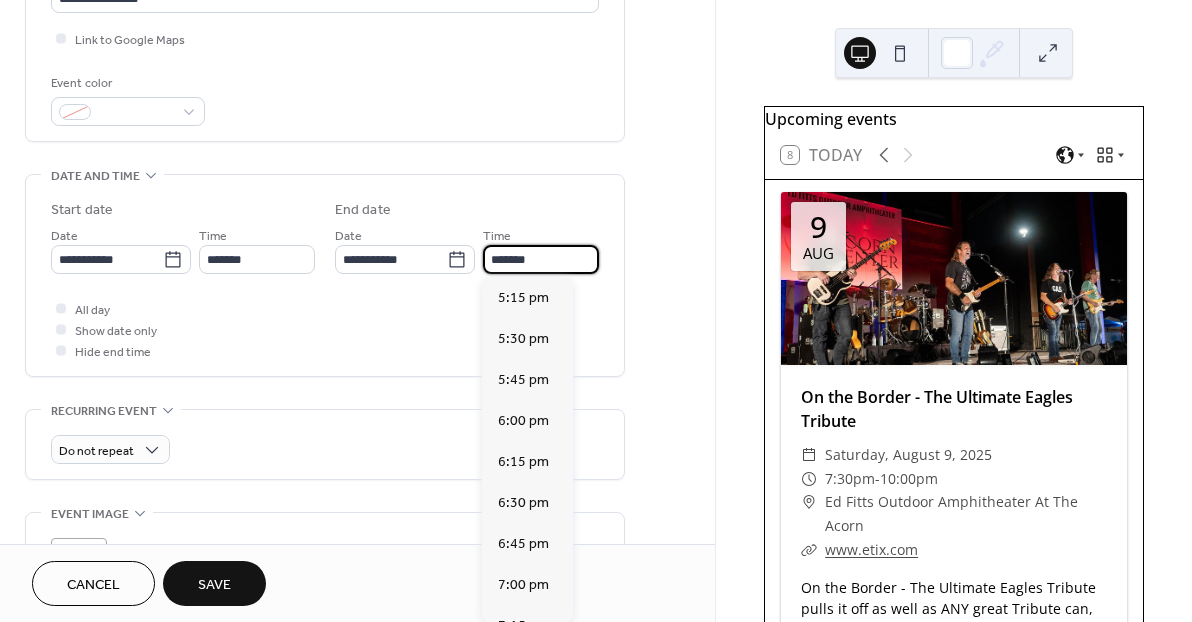 click on "*******" at bounding box center (541, 259) 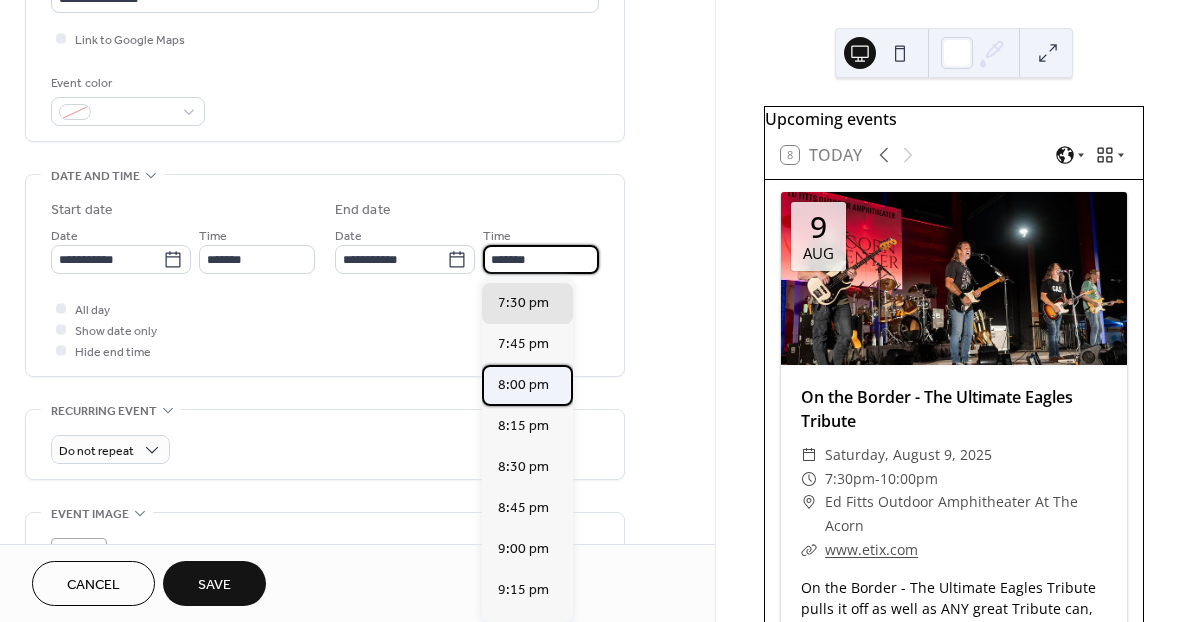 click on "8:00 pm" at bounding box center (523, 385) 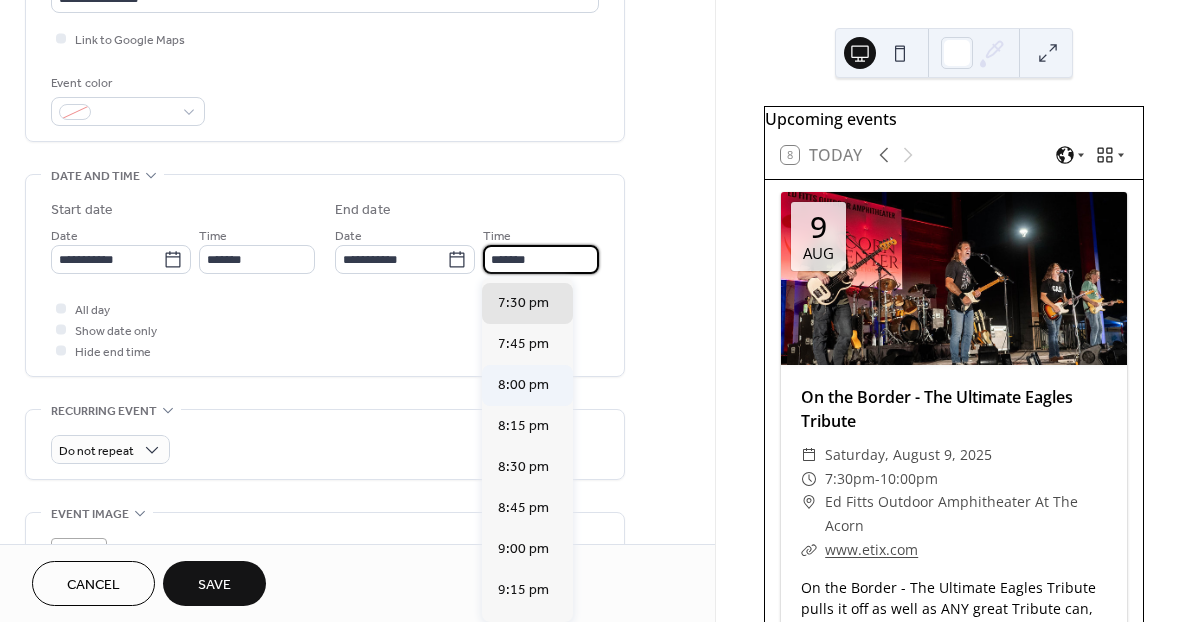 type on "*******" 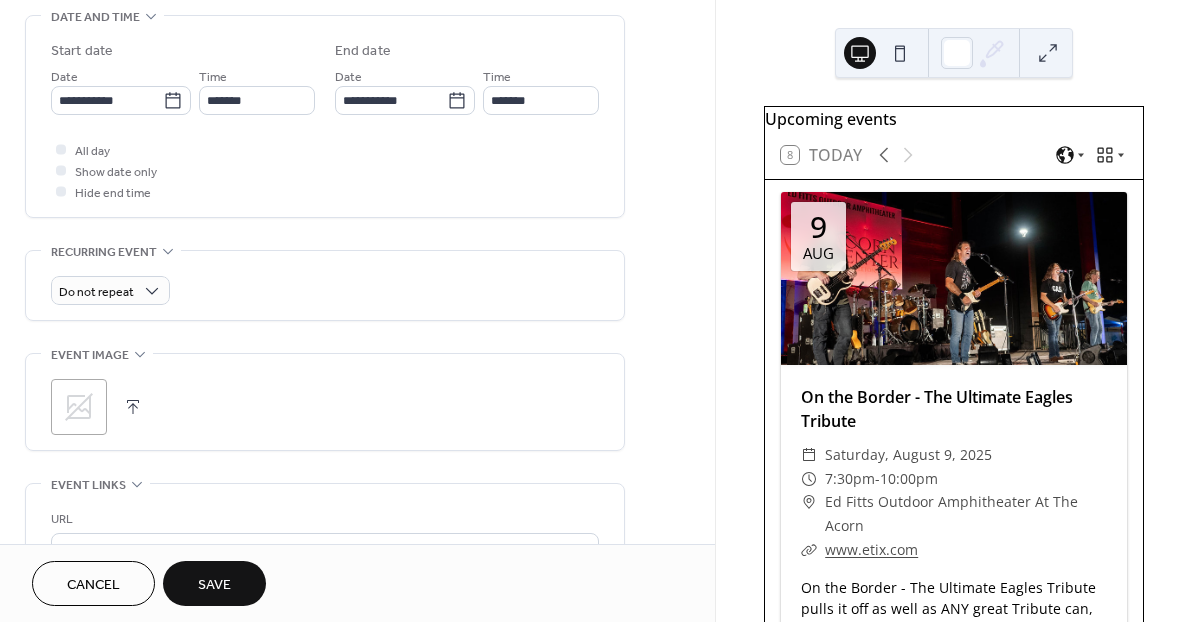 scroll, scrollTop: 636, scrollLeft: 0, axis: vertical 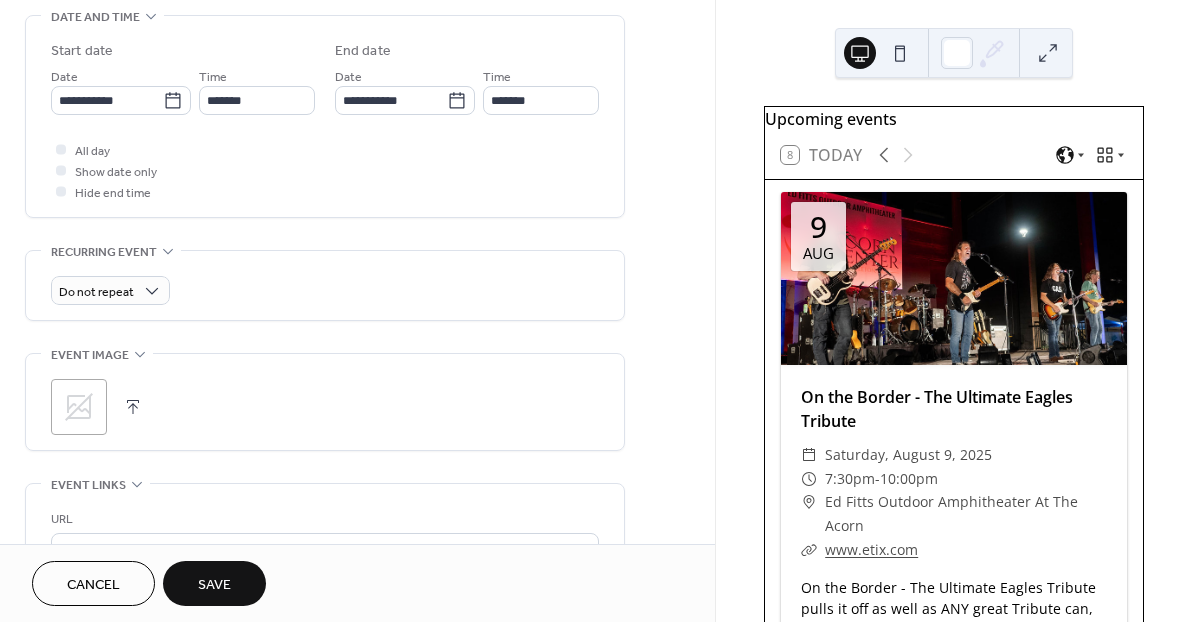 click 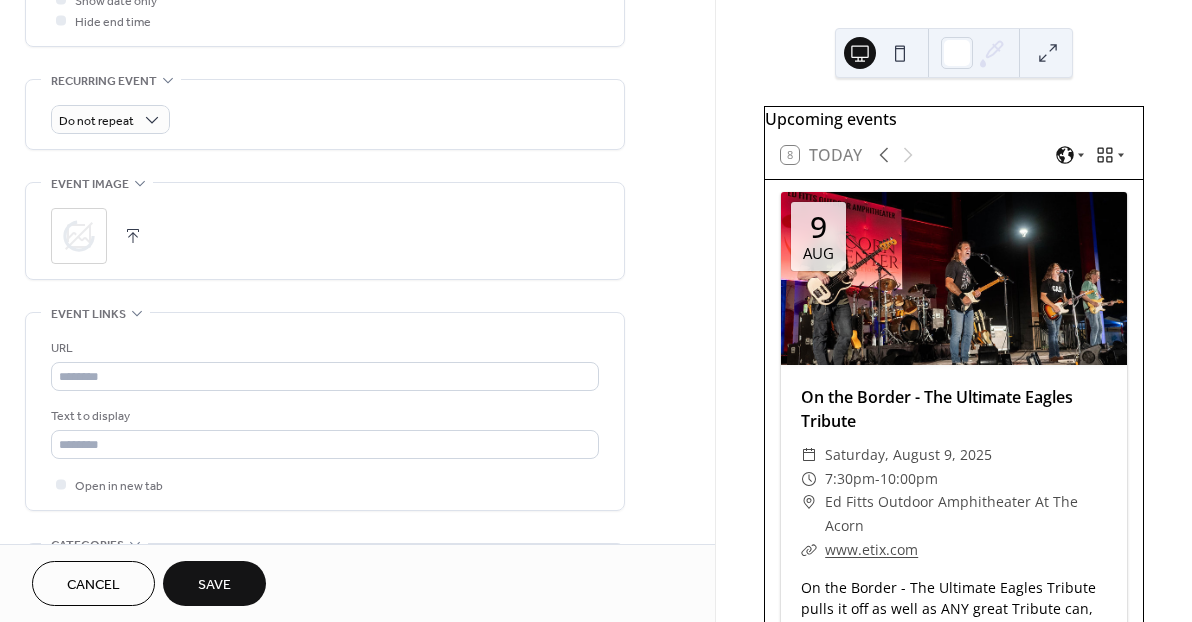 scroll, scrollTop: 809, scrollLeft: 0, axis: vertical 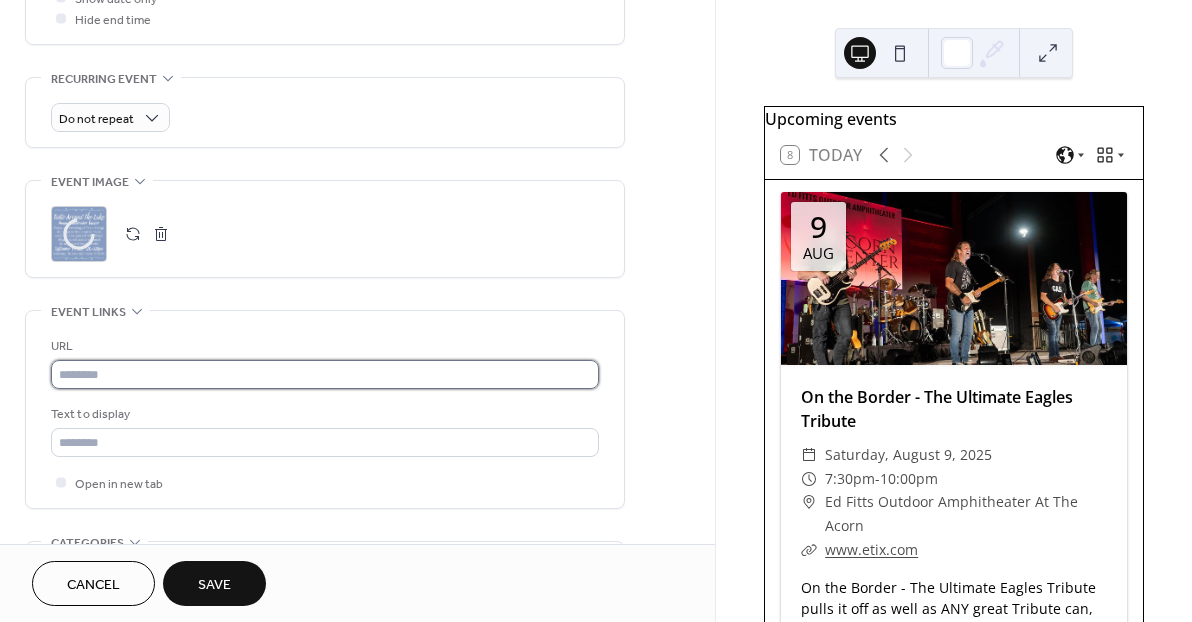 click at bounding box center [325, 374] 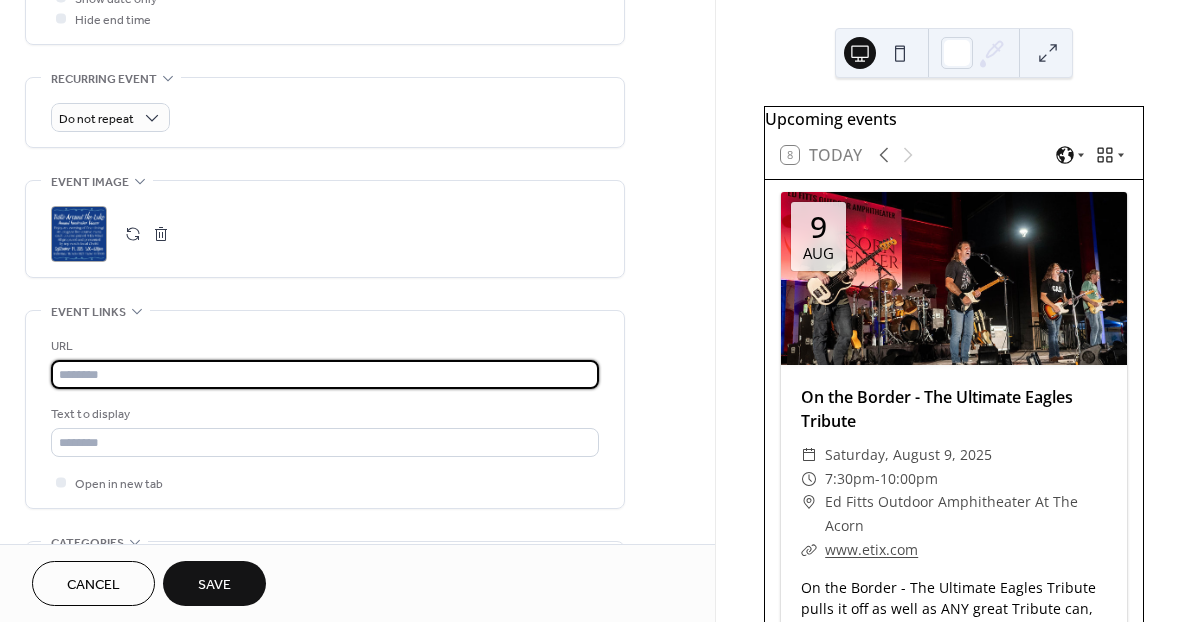 paste on "**********" 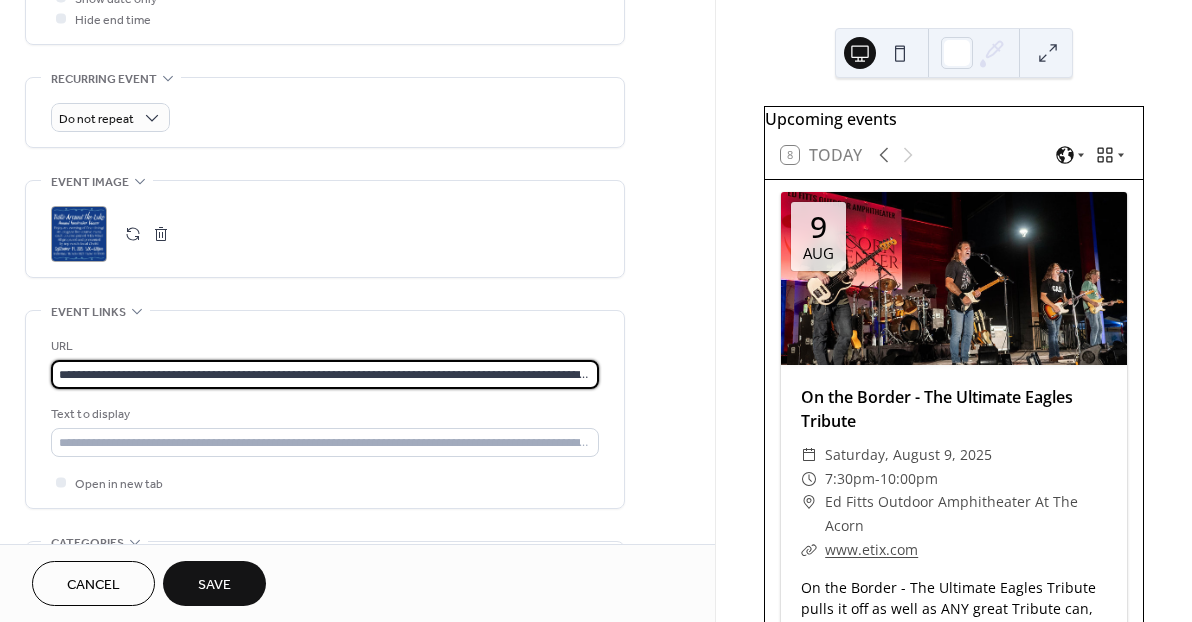 scroll, scrollTop: 0, scrollLeft: 287, axis: horizontal 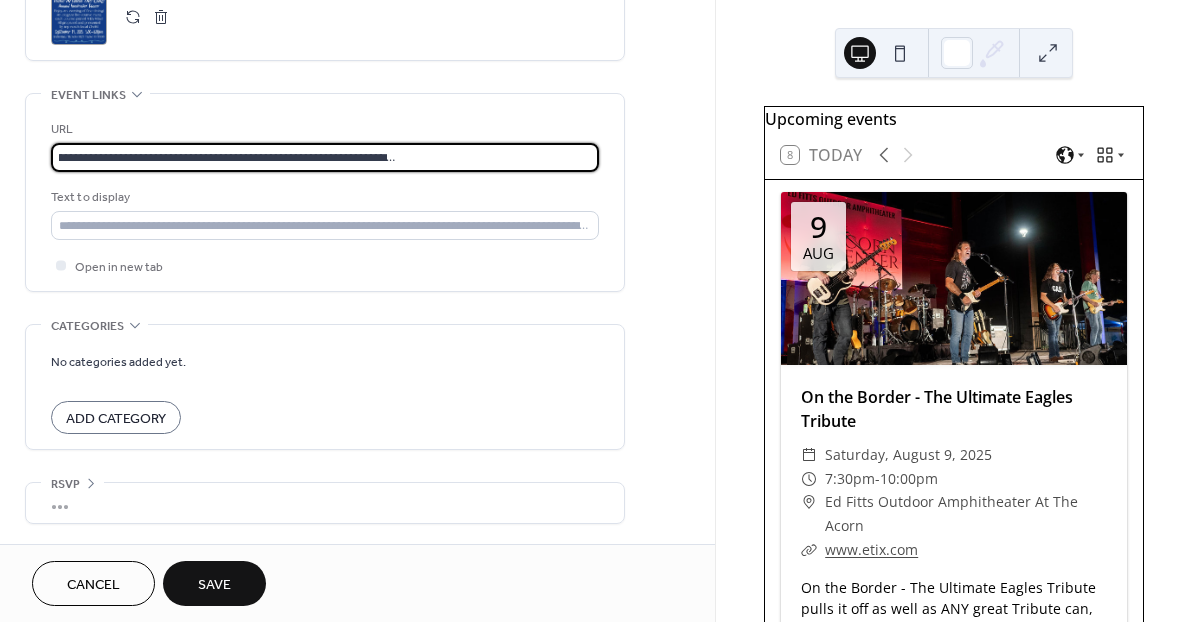 type on "**********" 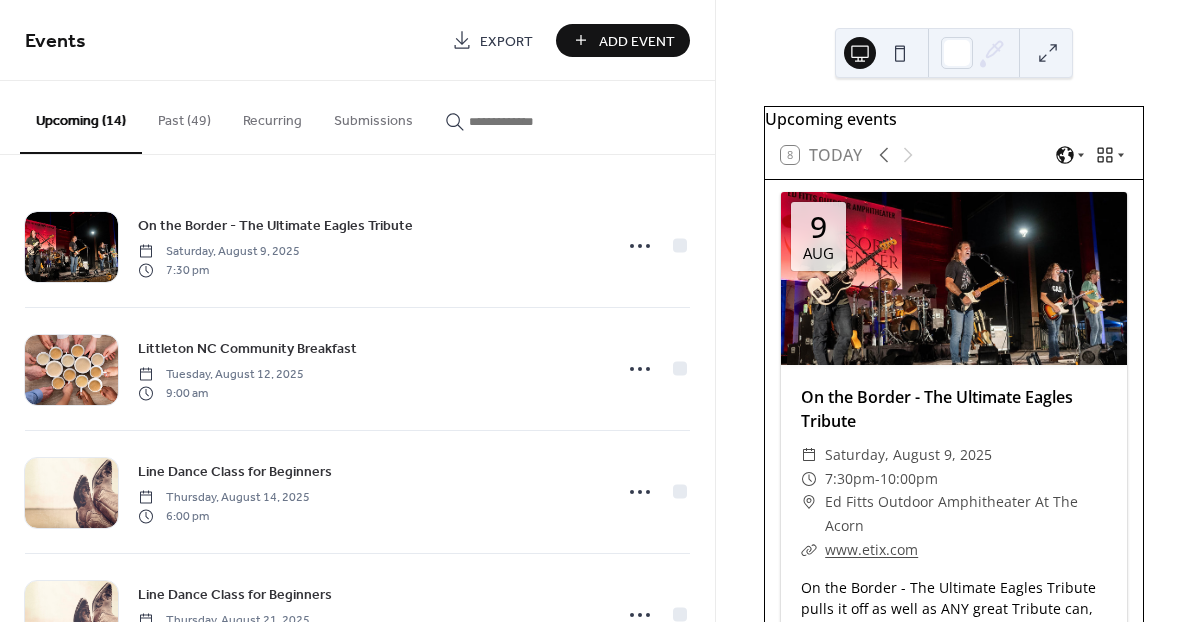 click on "Add Event" at bounding box center (637, 41) 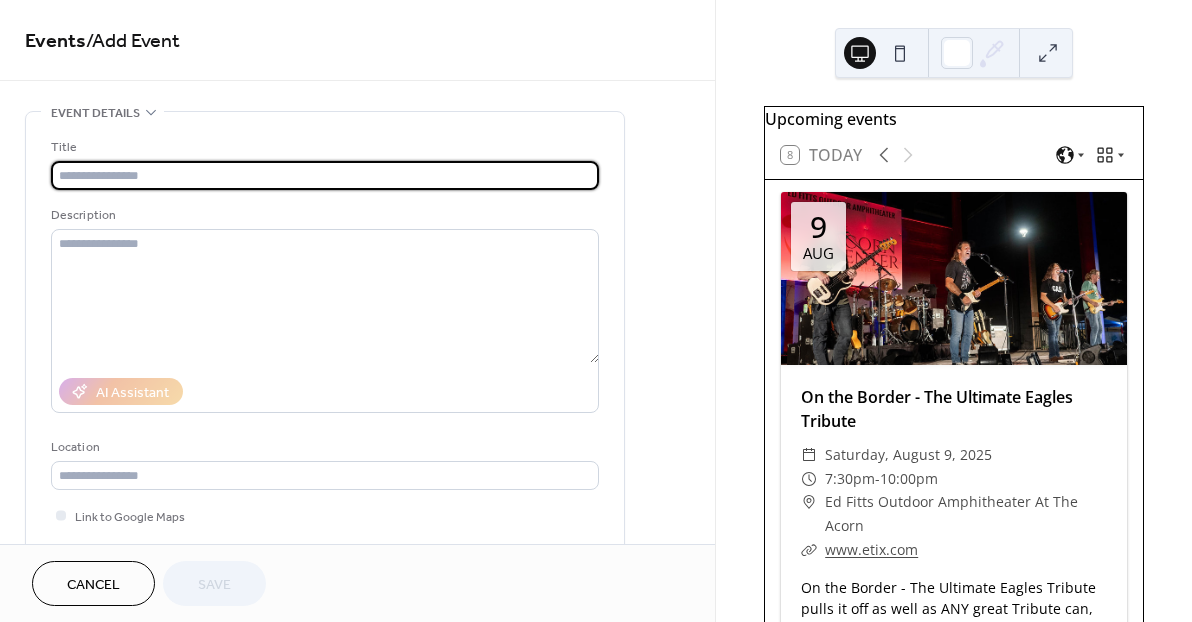 paste on "**********" 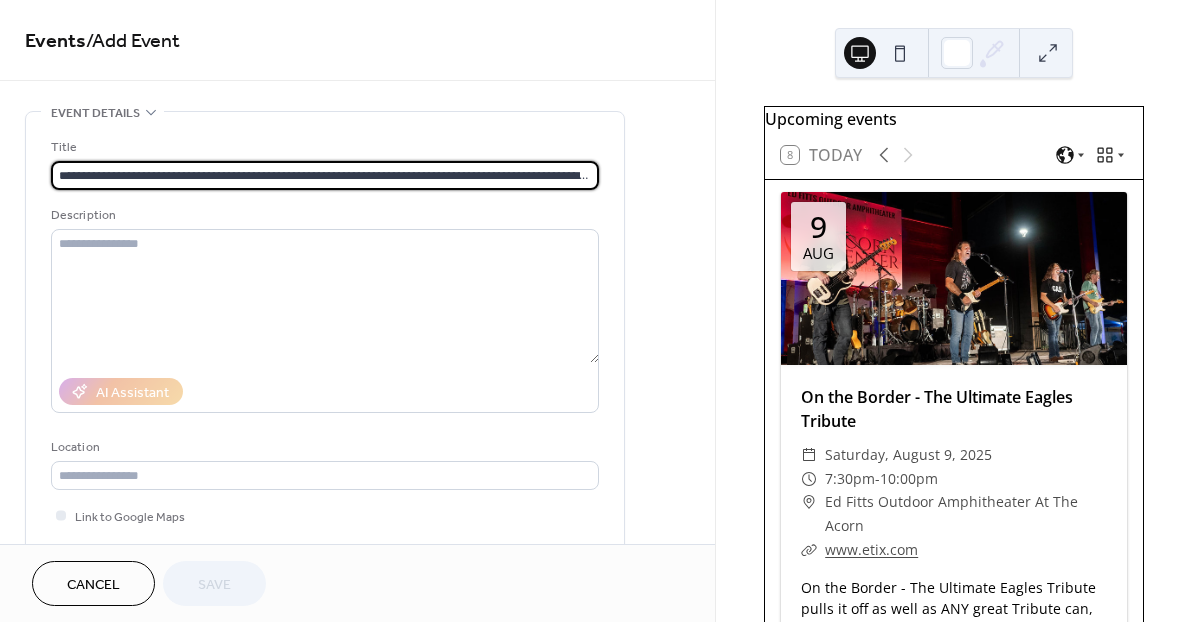 scroll, scrollTop: 0, scrollLeft: 103, axis: horizontal 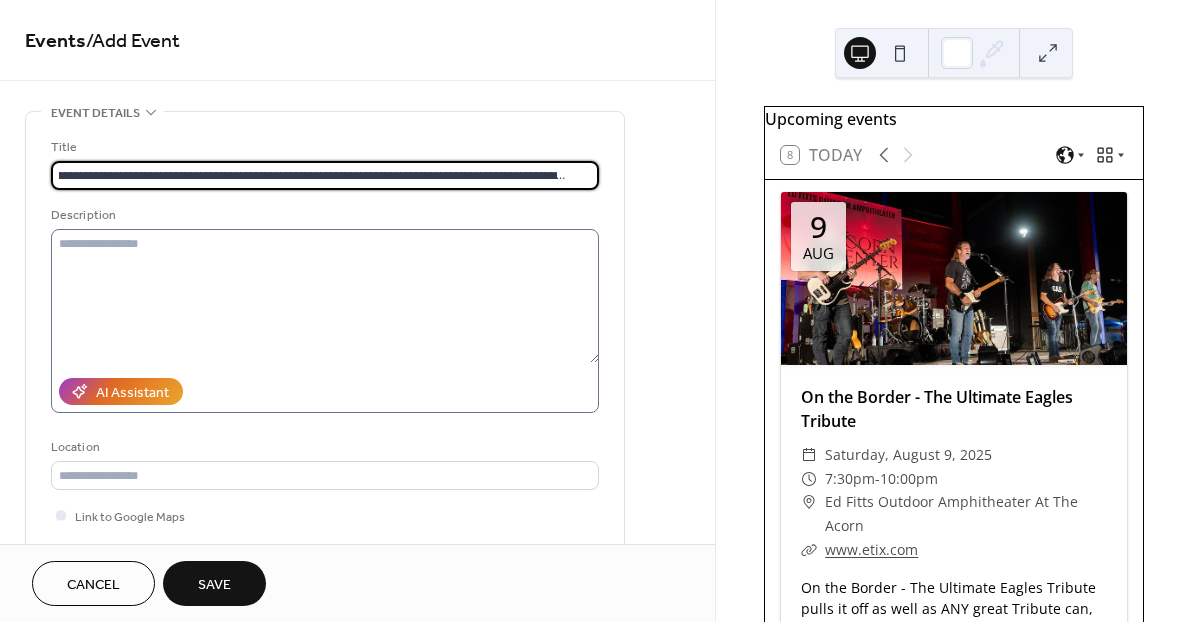 type on "**********" 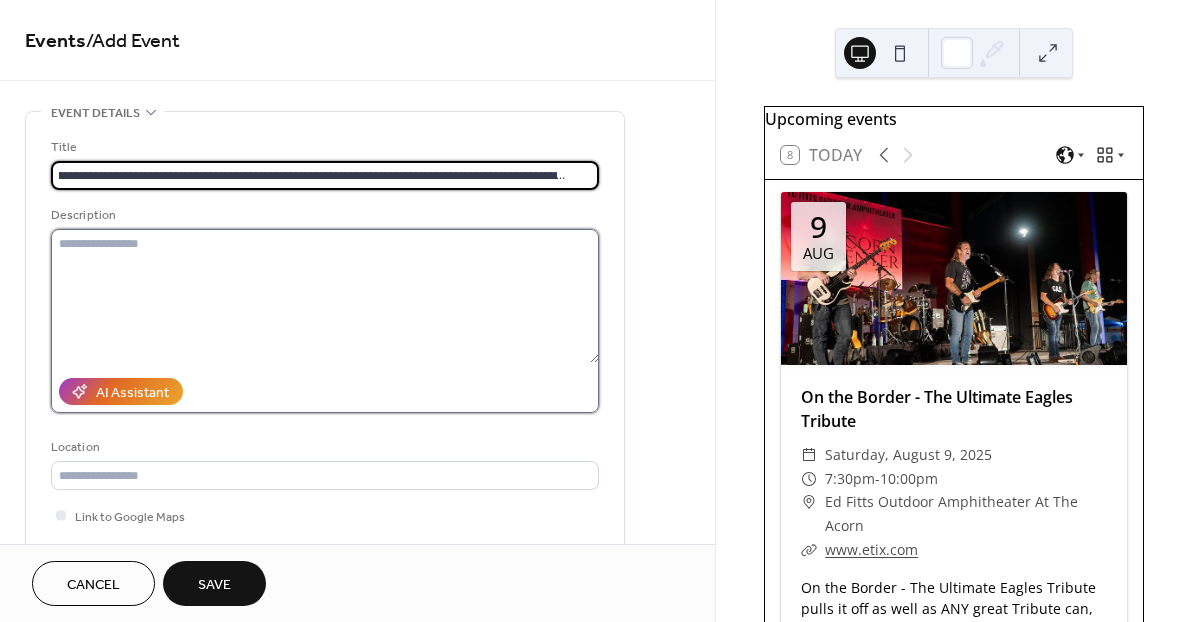 click at bounding box center [325, 296] 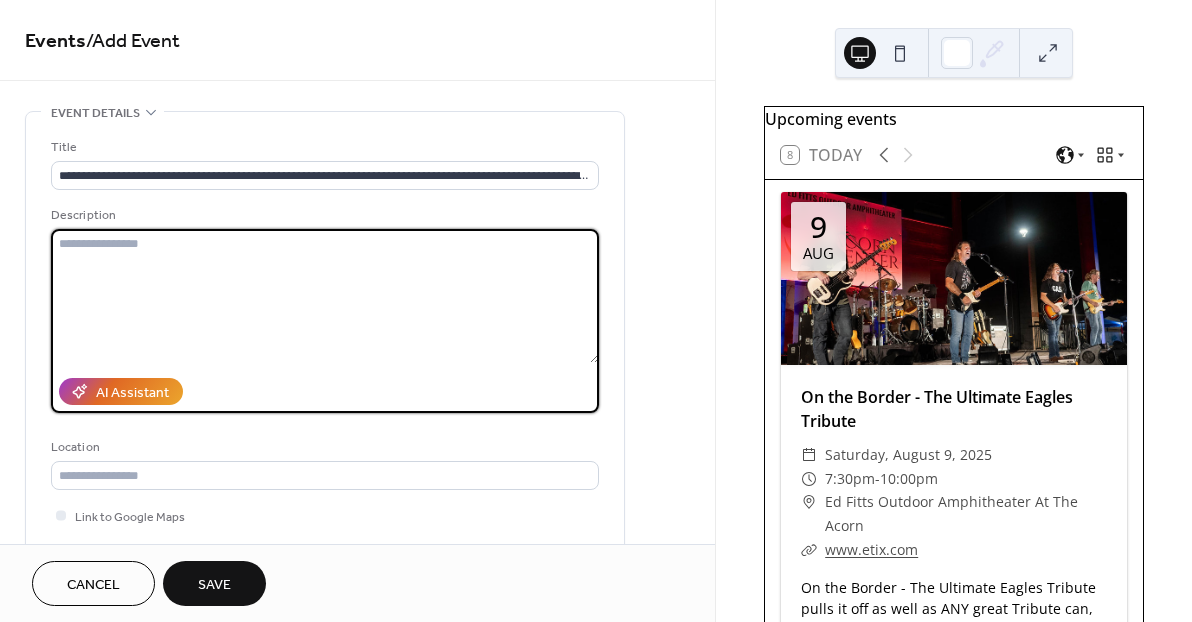 paste on "**********" 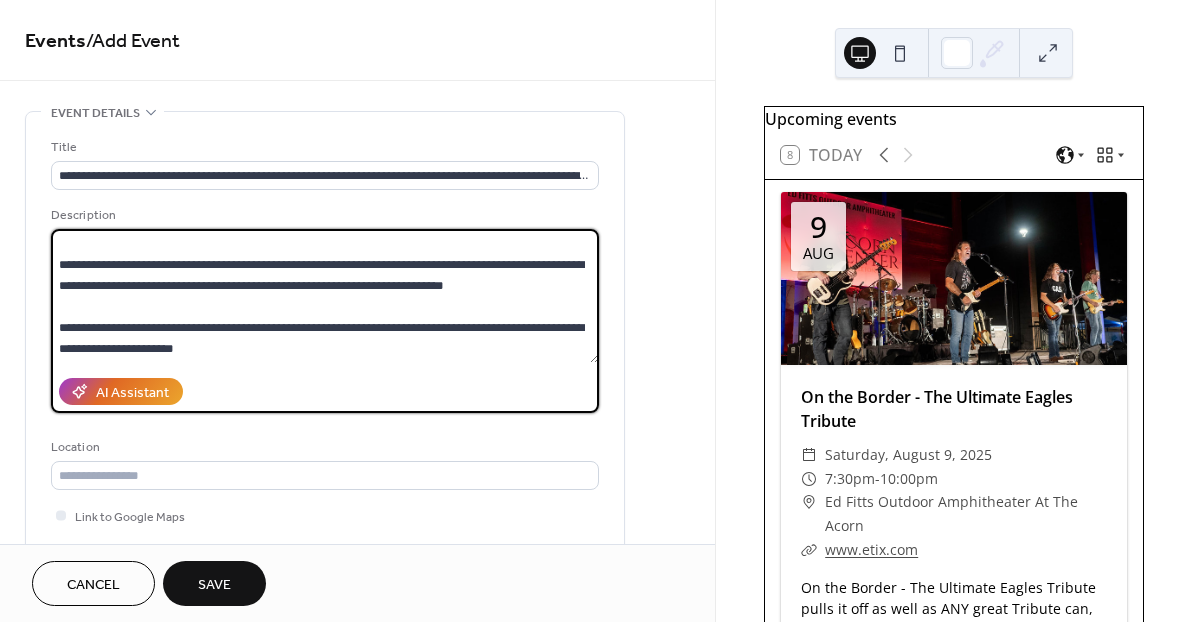 scroll, scrollTop: 273, scrollLeft: 0, axis: vertical 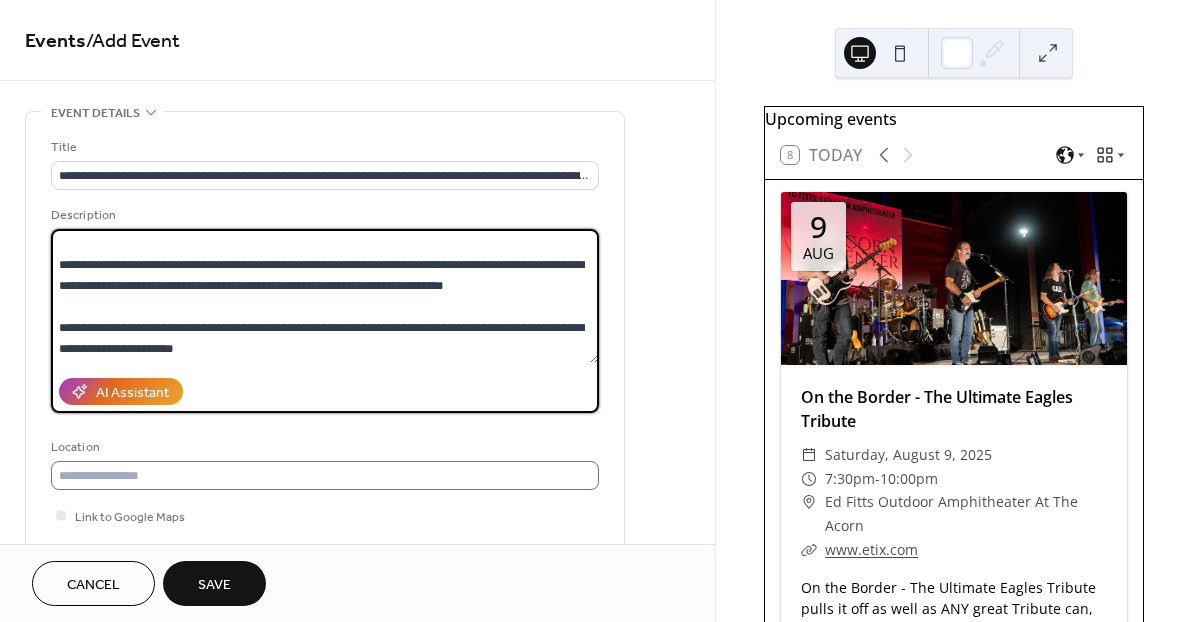 type on "**********" 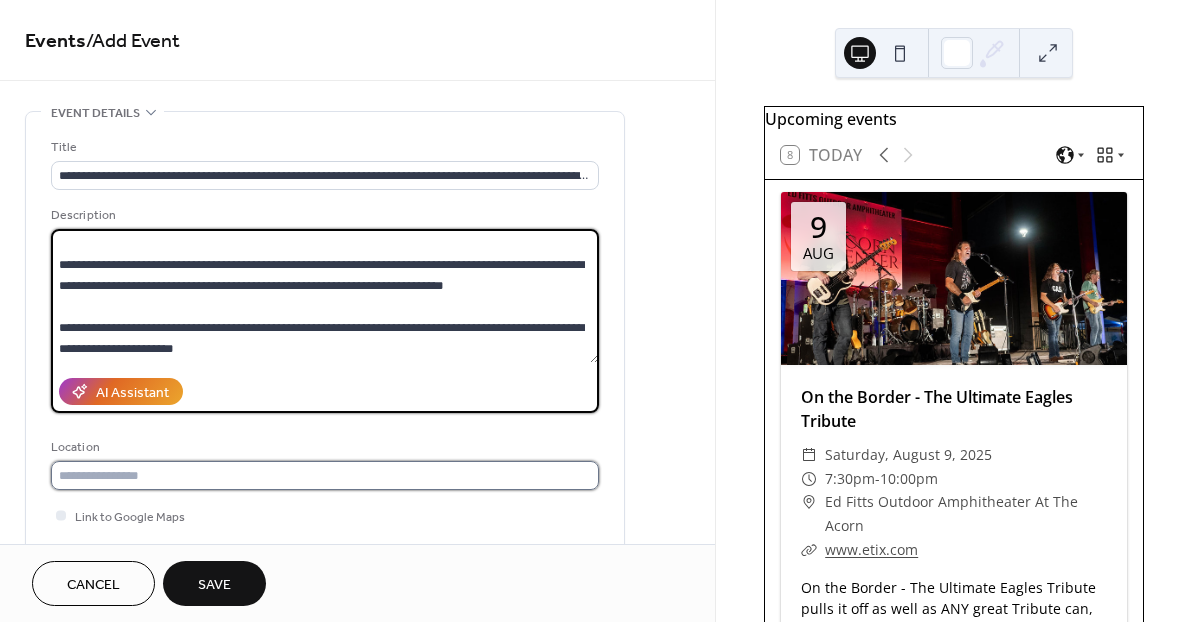 click at bounding box center [325, 475] 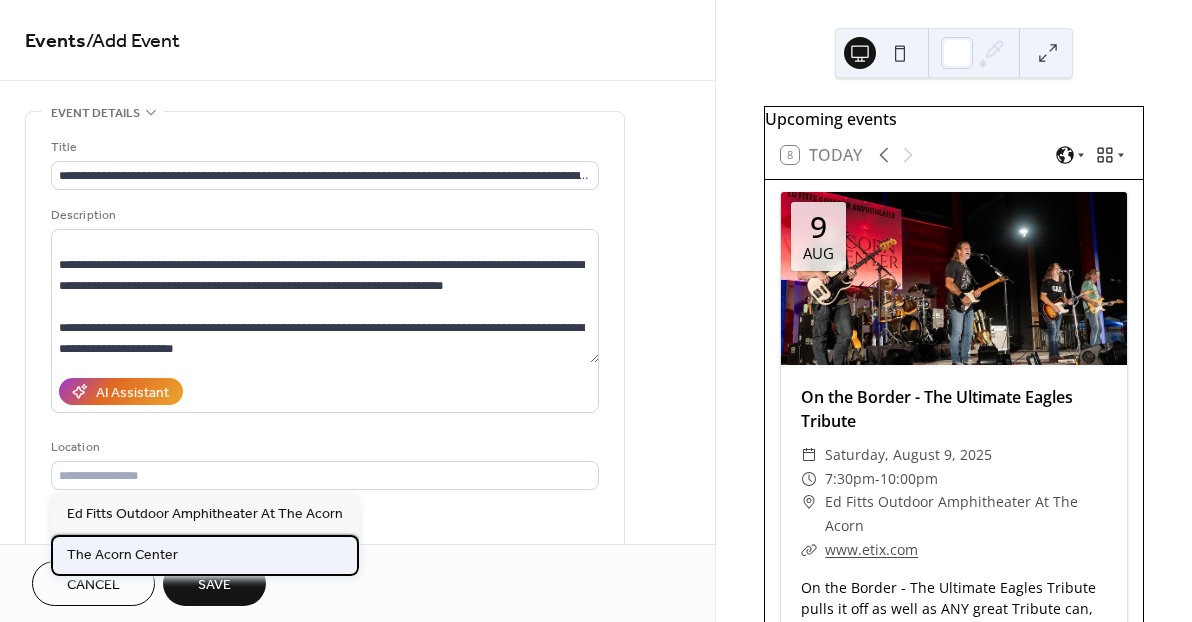 click on "The Acorn Center" at bounding box center (122, 555) 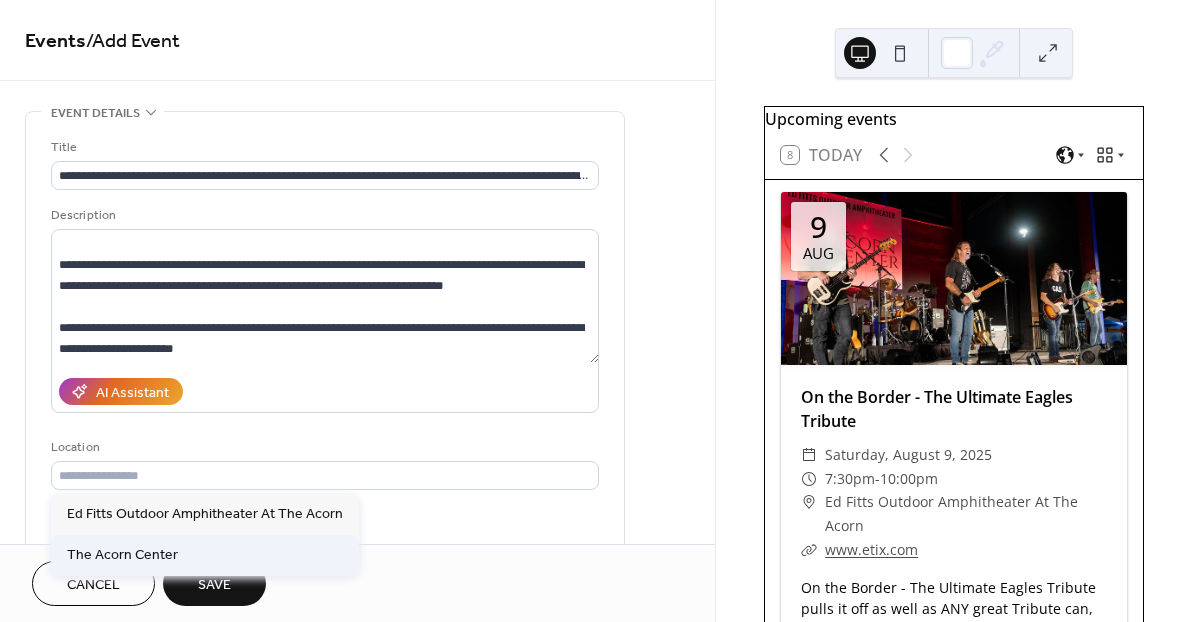 type on "**********" 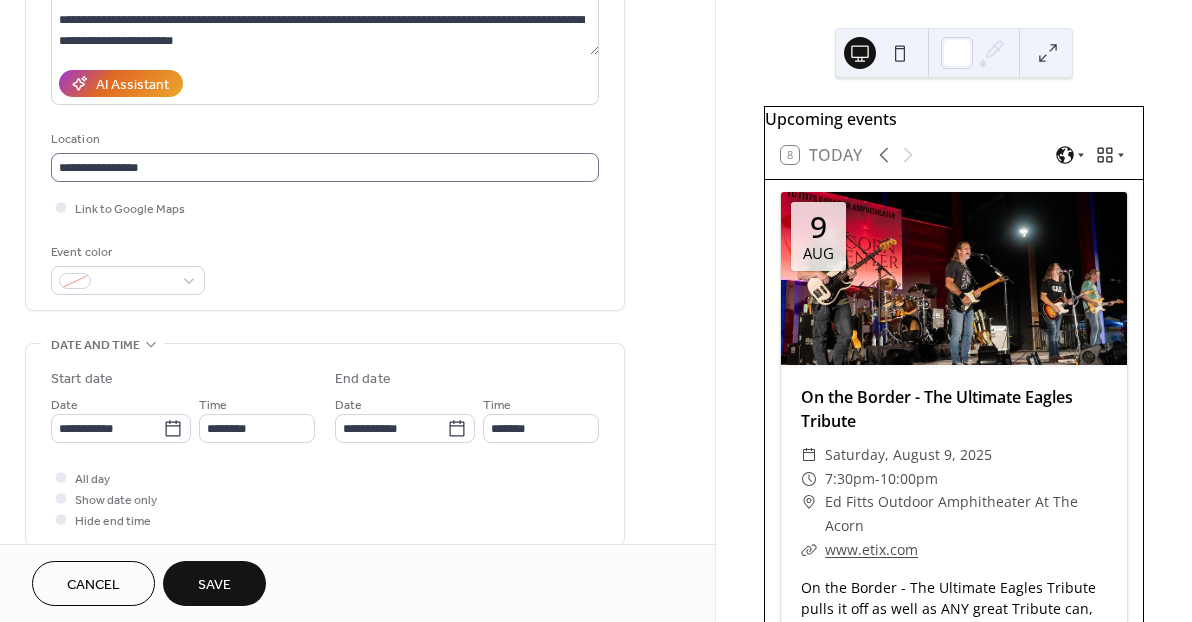 scroll, scrollTop: 310, scrollLeft: 0, axis: vertical 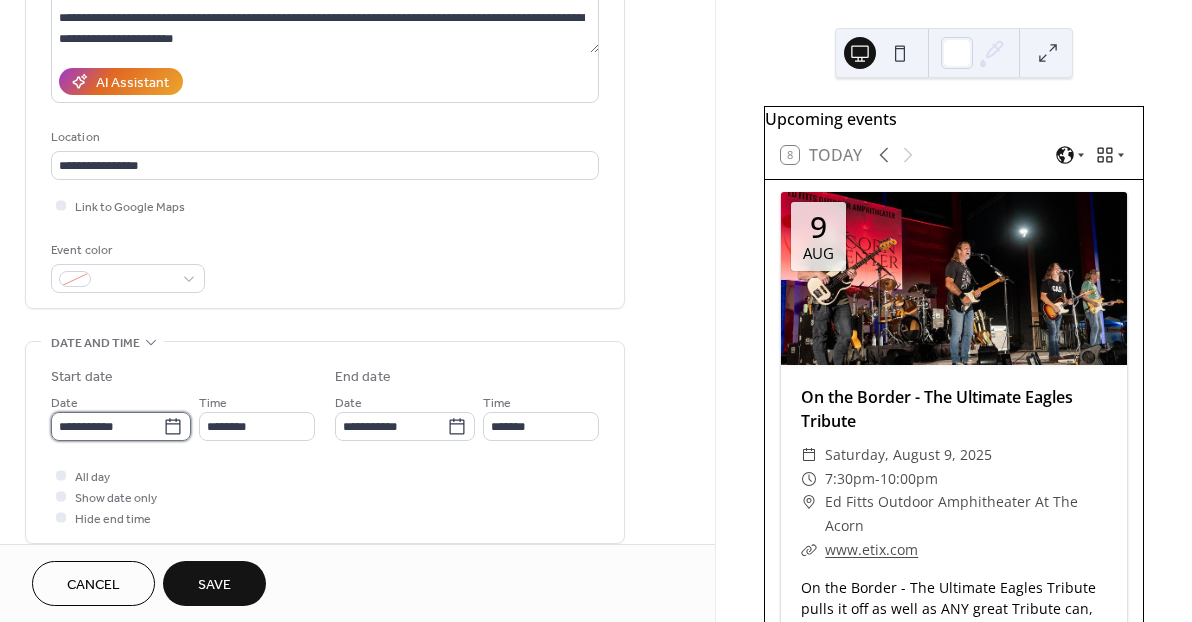 click on "**********" at bounding box center (107, 426) 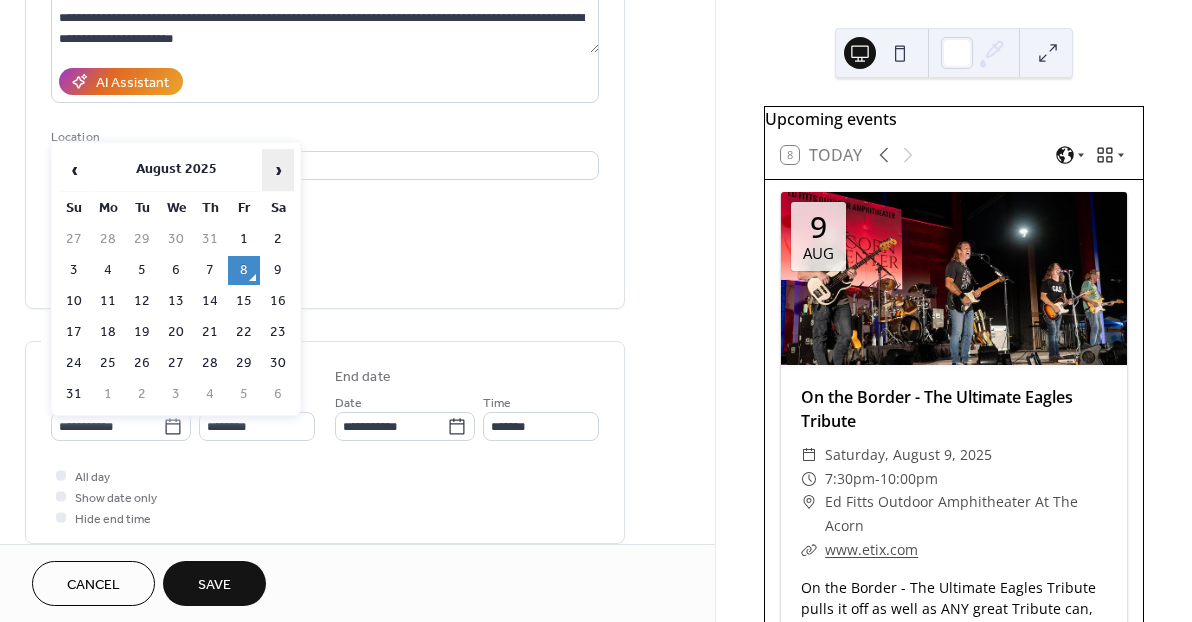 click on "›" at bounding box center (278, 170) 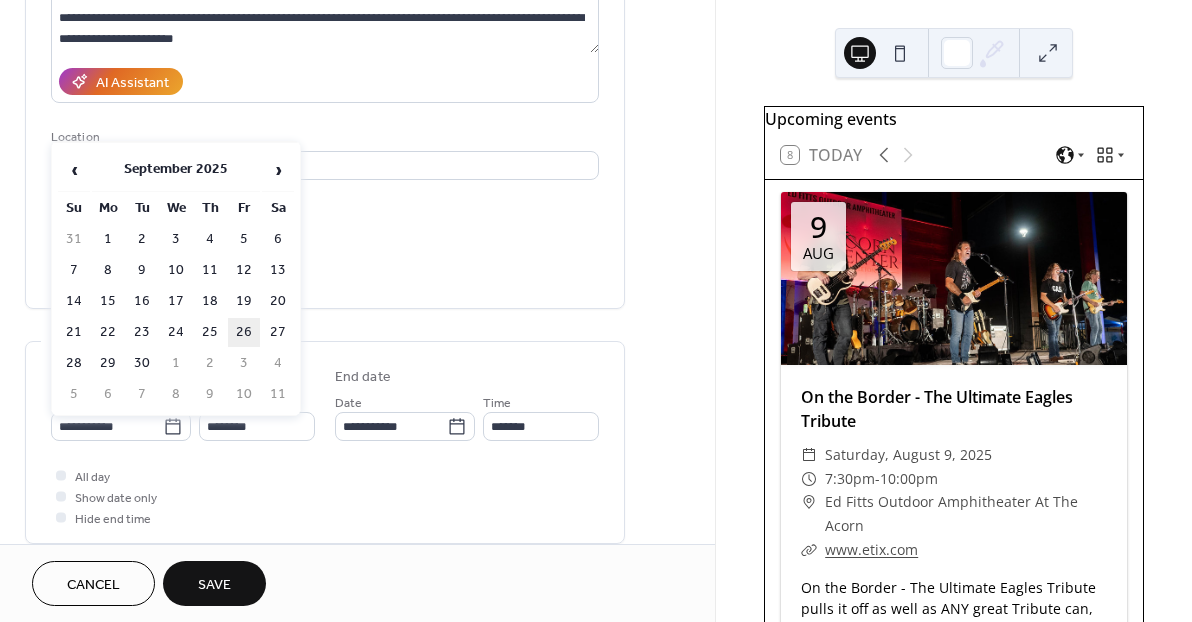 click on "26" at bounding box center (244, 332) 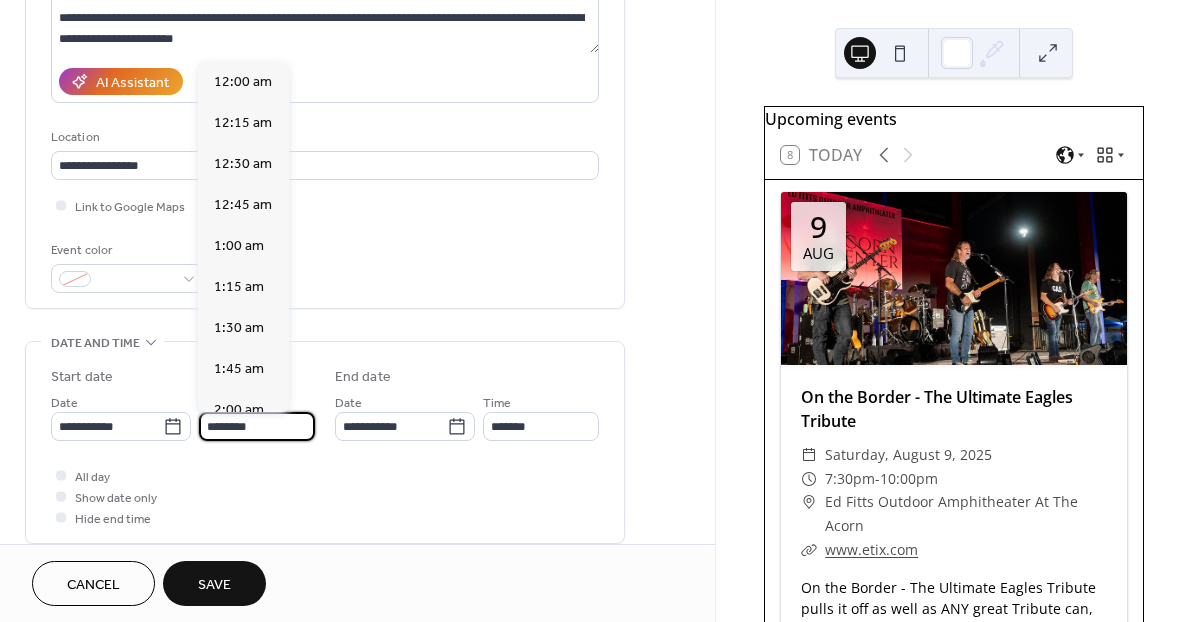 click on "********" at bounding box center [257, 426] 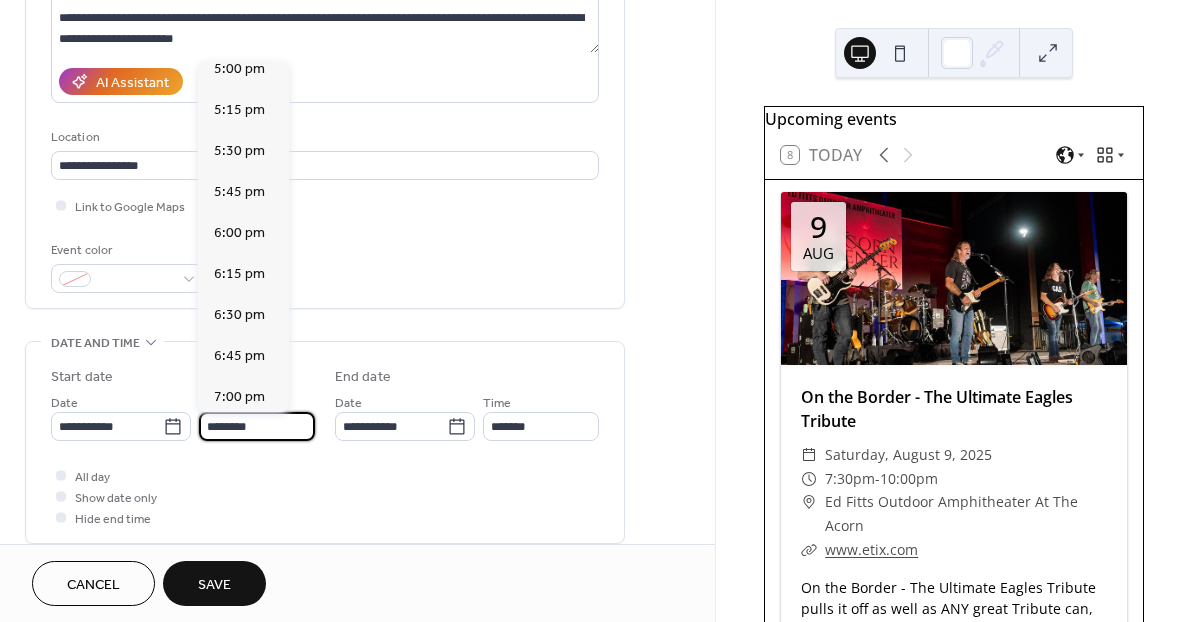 scroll, scrollTop: 2866, scrollLeft: 0, axis: vertical 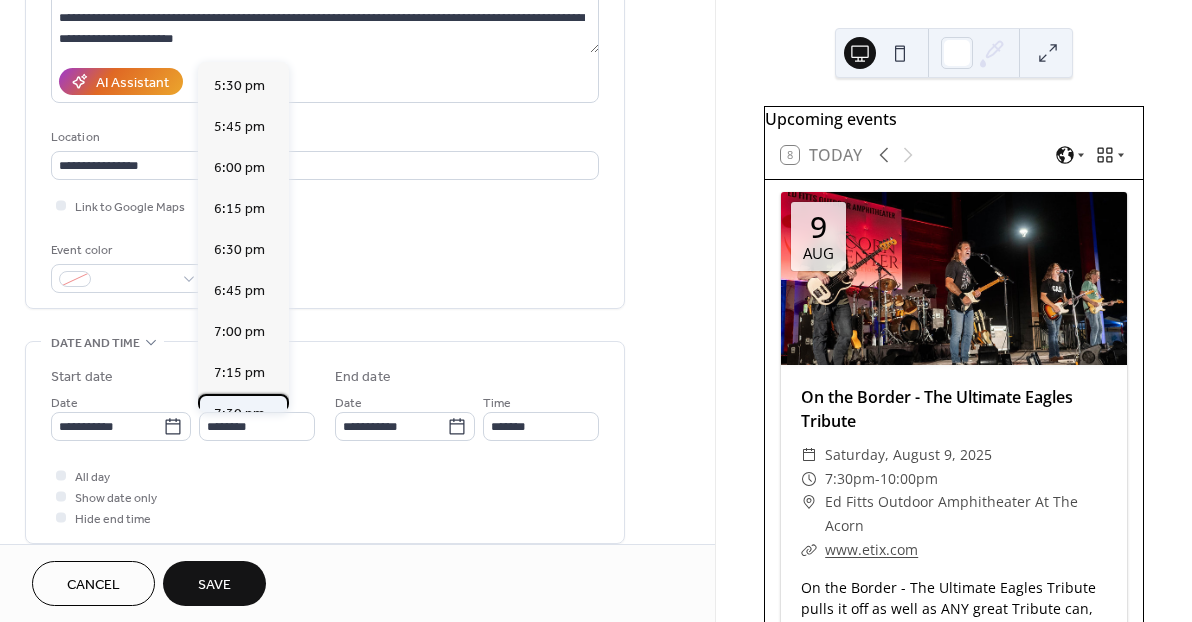 click on "7:30 pm" at bounding box center [239, 414] 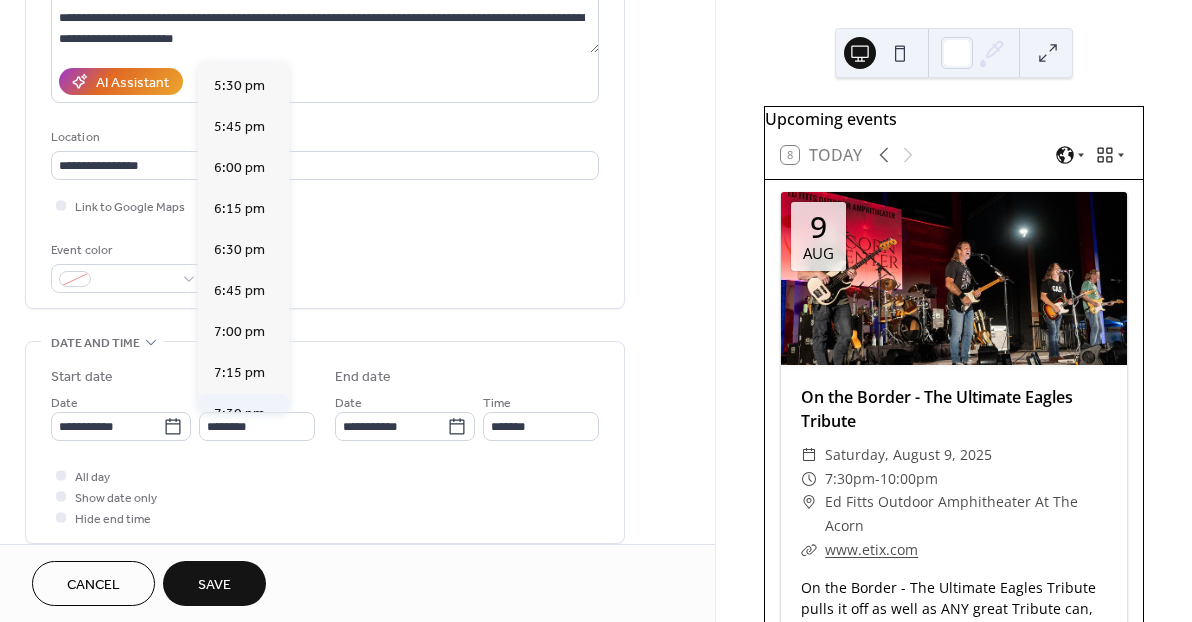 type on "*******" 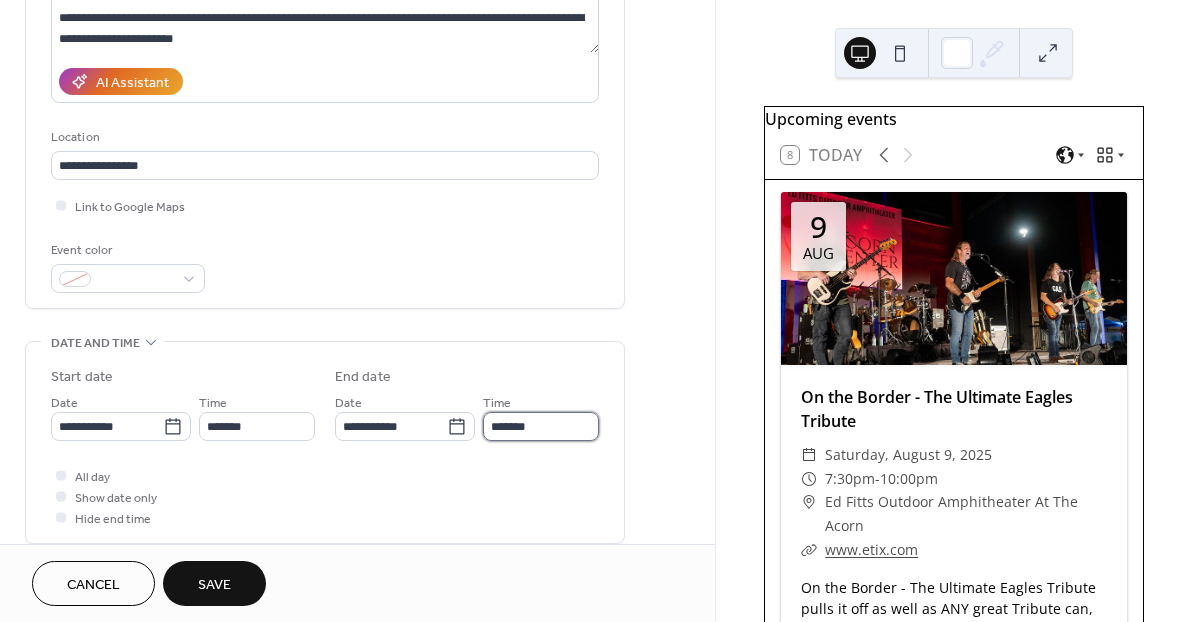 click on "*******" at bounding box center (541, 426) 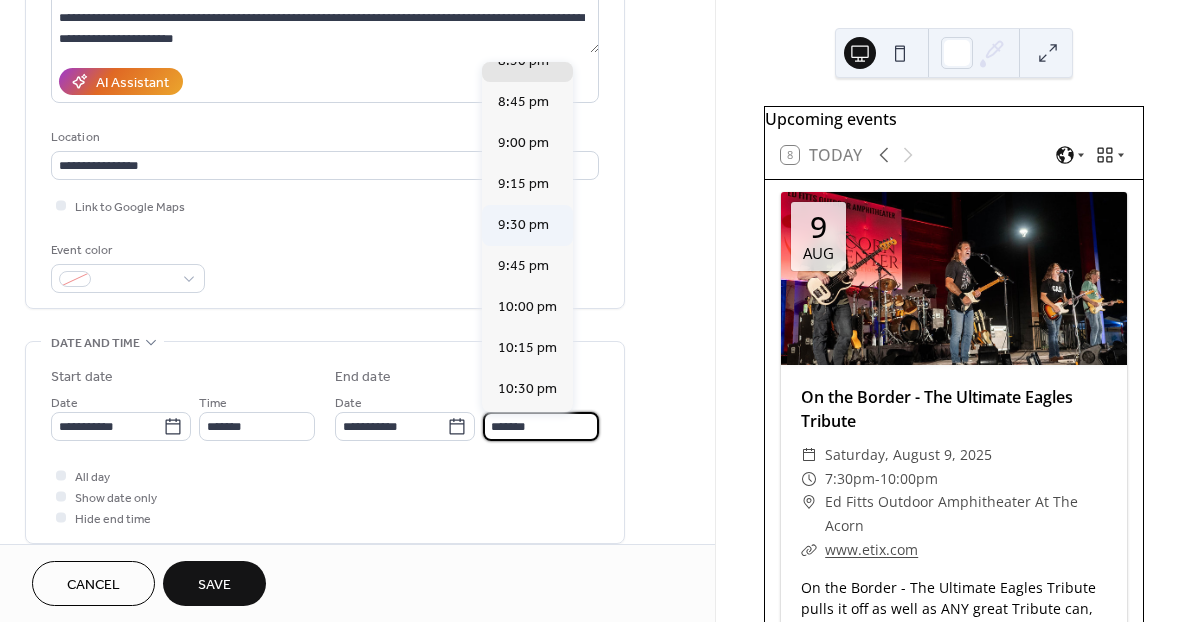 scroll, scrollTop: 146, scrollLeft: 0, axis: vertical 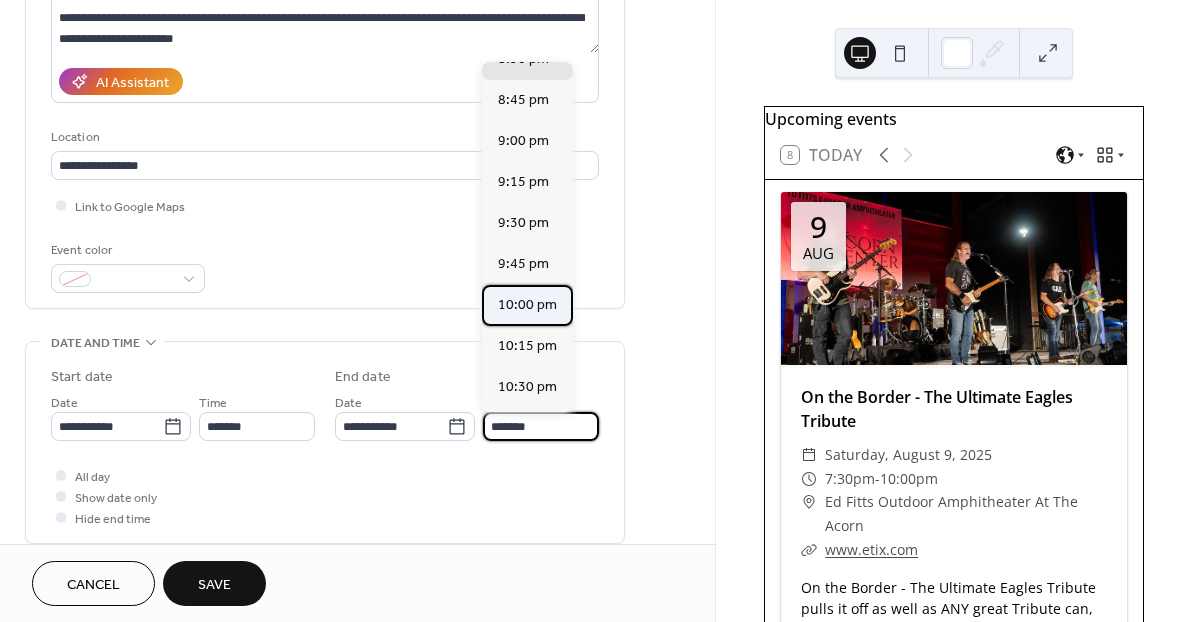 click on "10:00 pm" at bounding box center (527, 305) 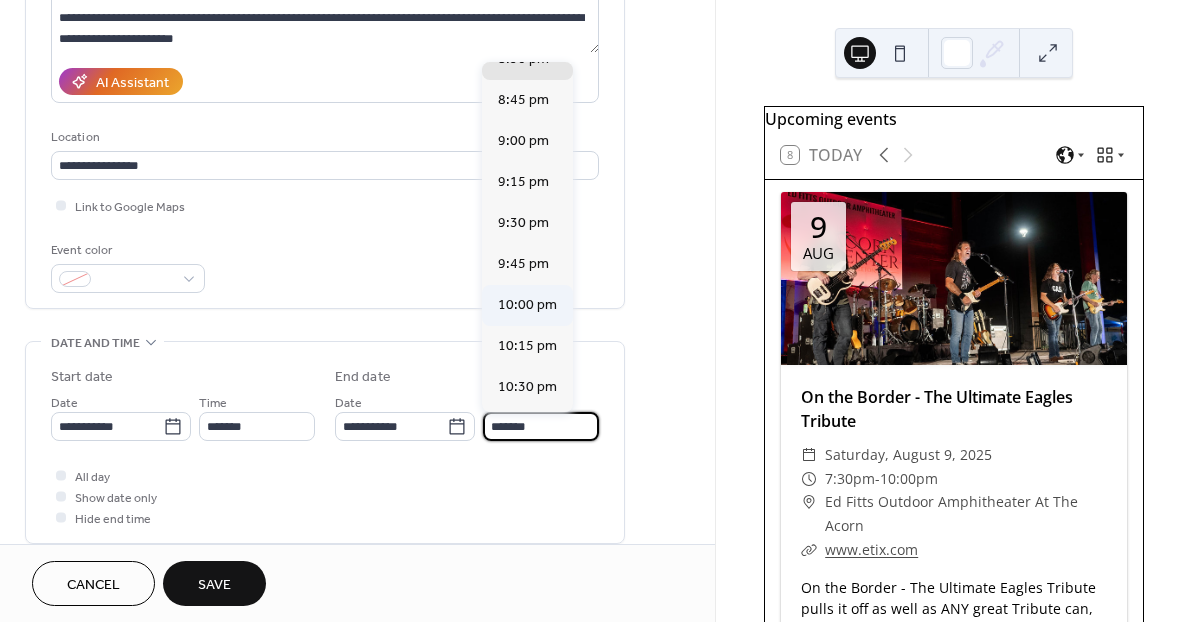 type on "********" 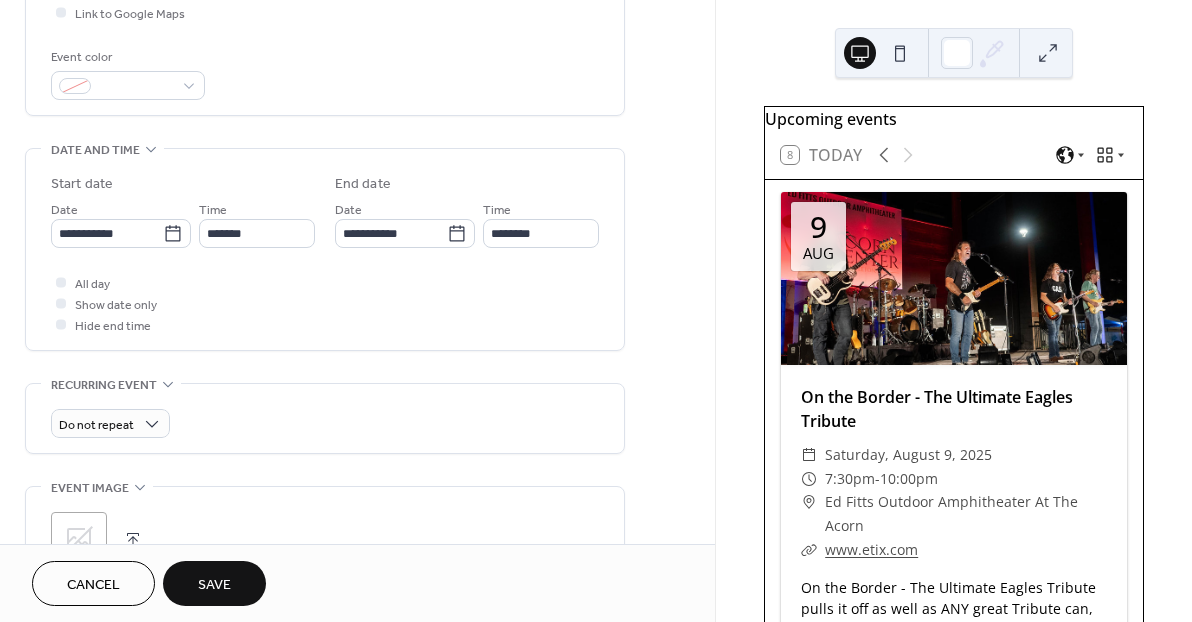 scroll, scrollTop: 662, scrollLeft: 0, axis: vertical 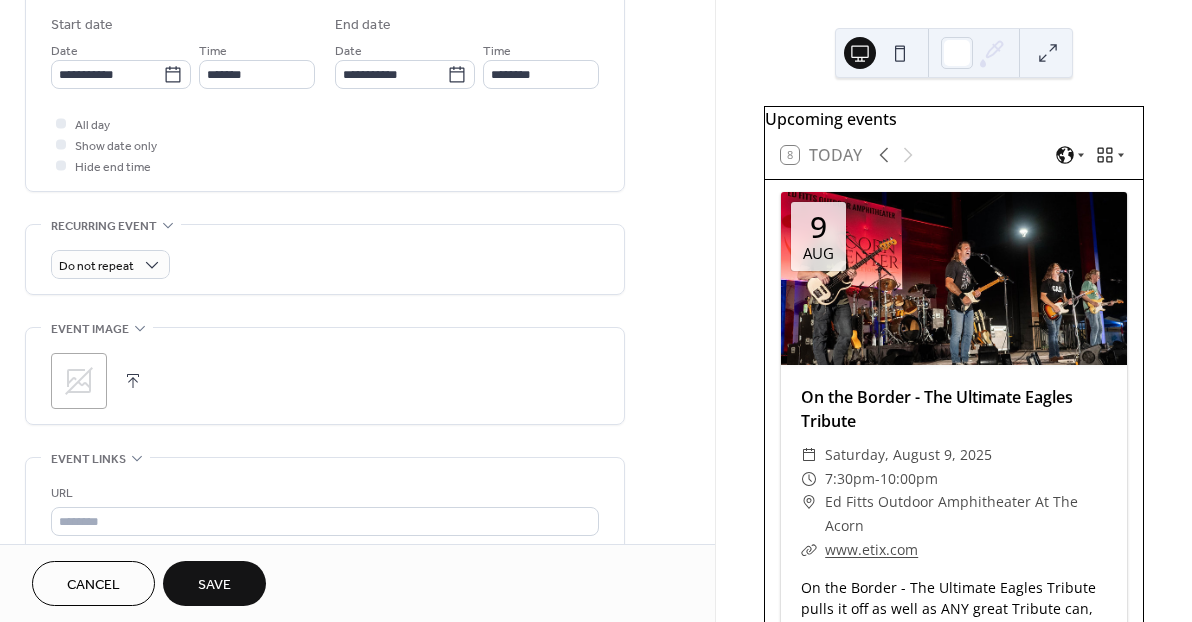 click 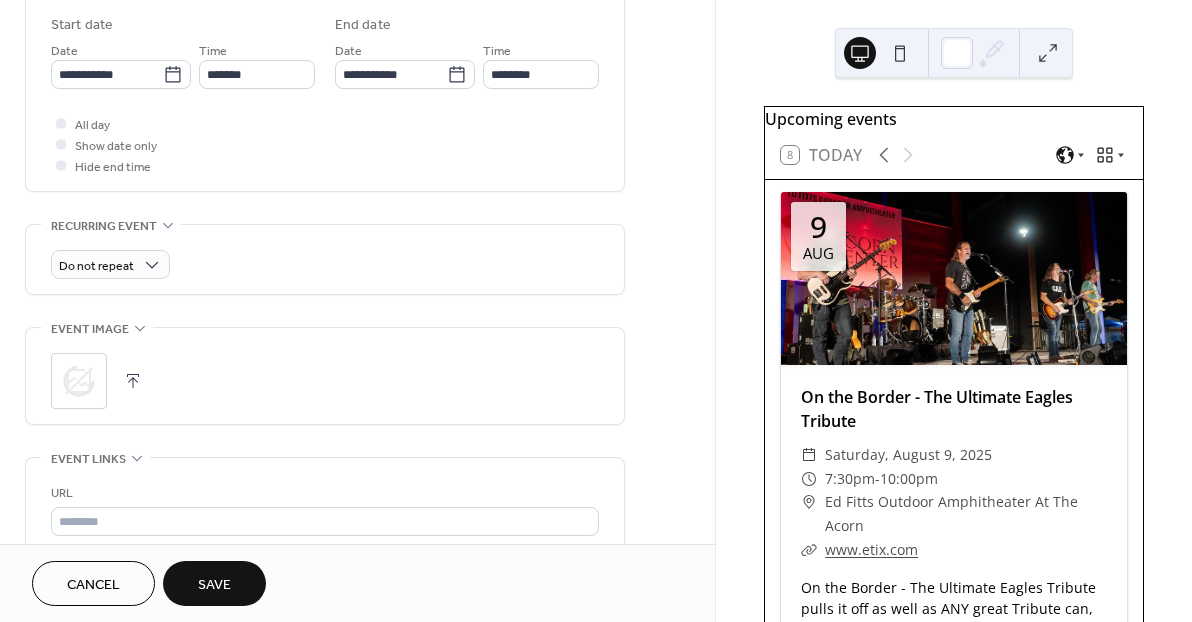 scroll, scrollTop: 753, scrollLeft: 0, axis: vertical 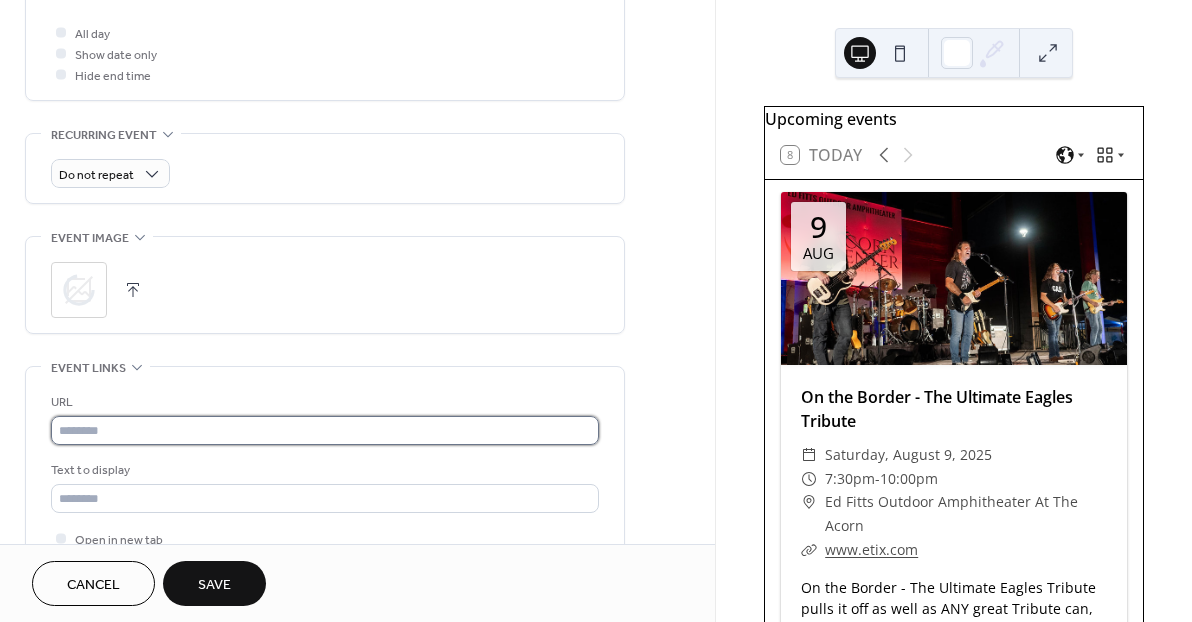 click at bounding box center (325, 430) 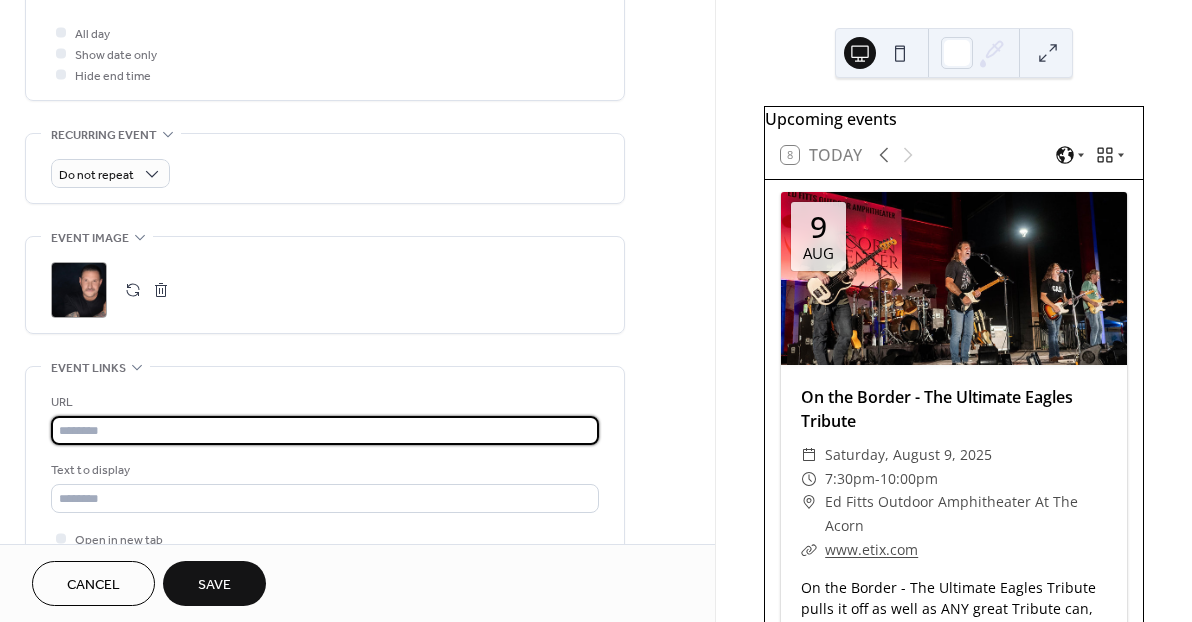 paste on "**********" 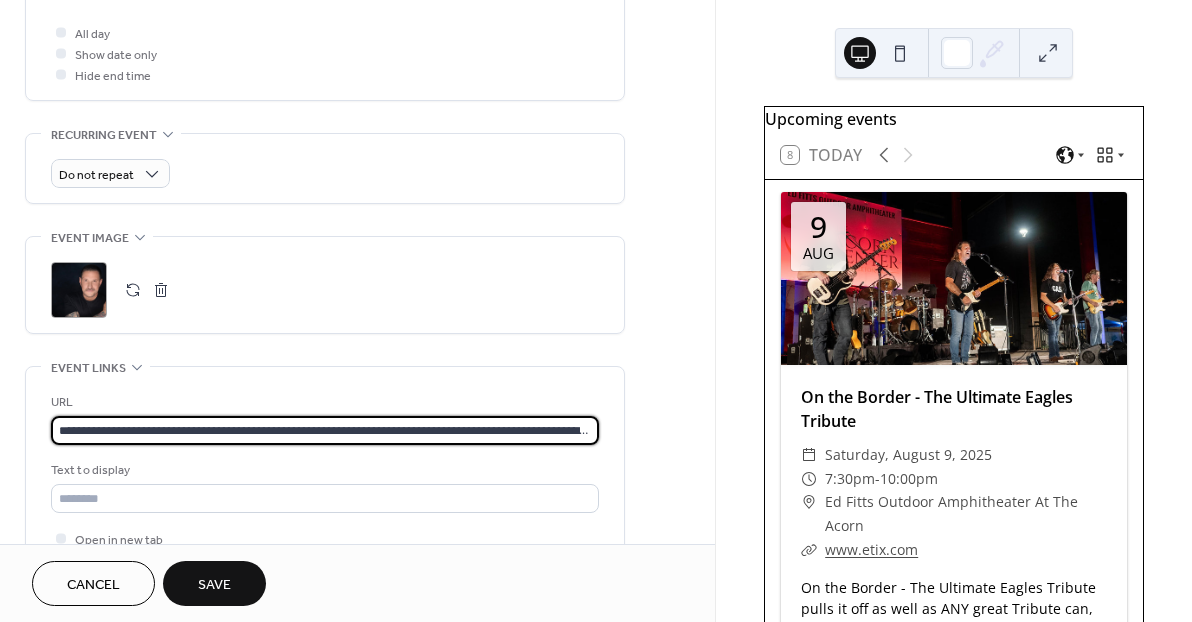 scroll, scrollTop: 0, scrollLeft: 449, axis: horizontal 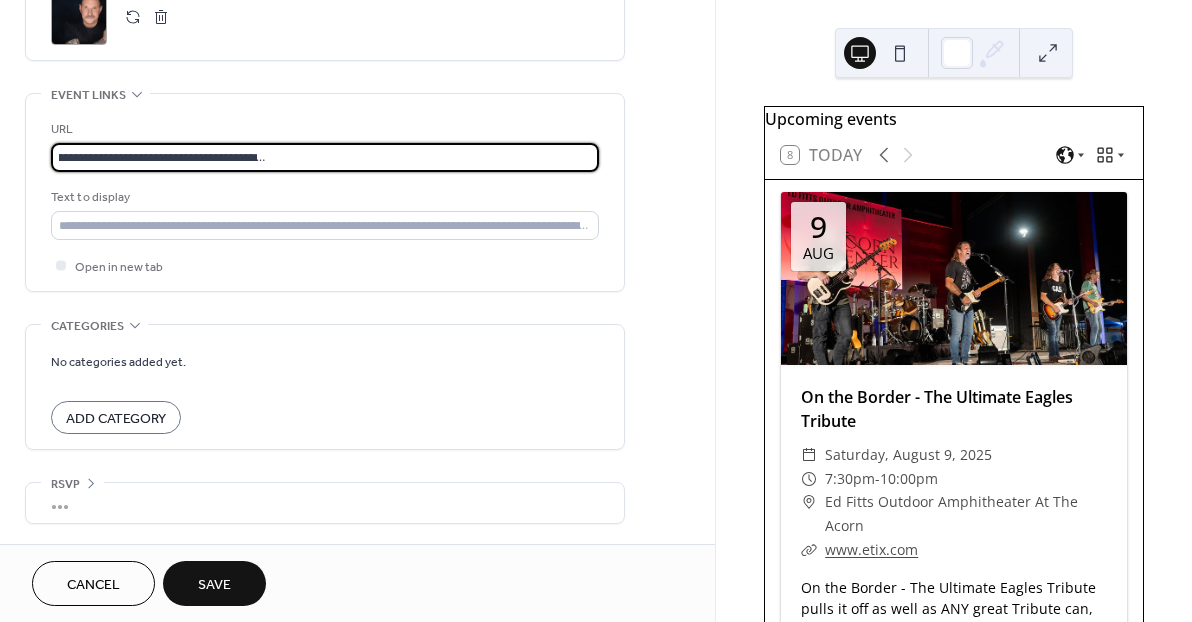 type on "**********" 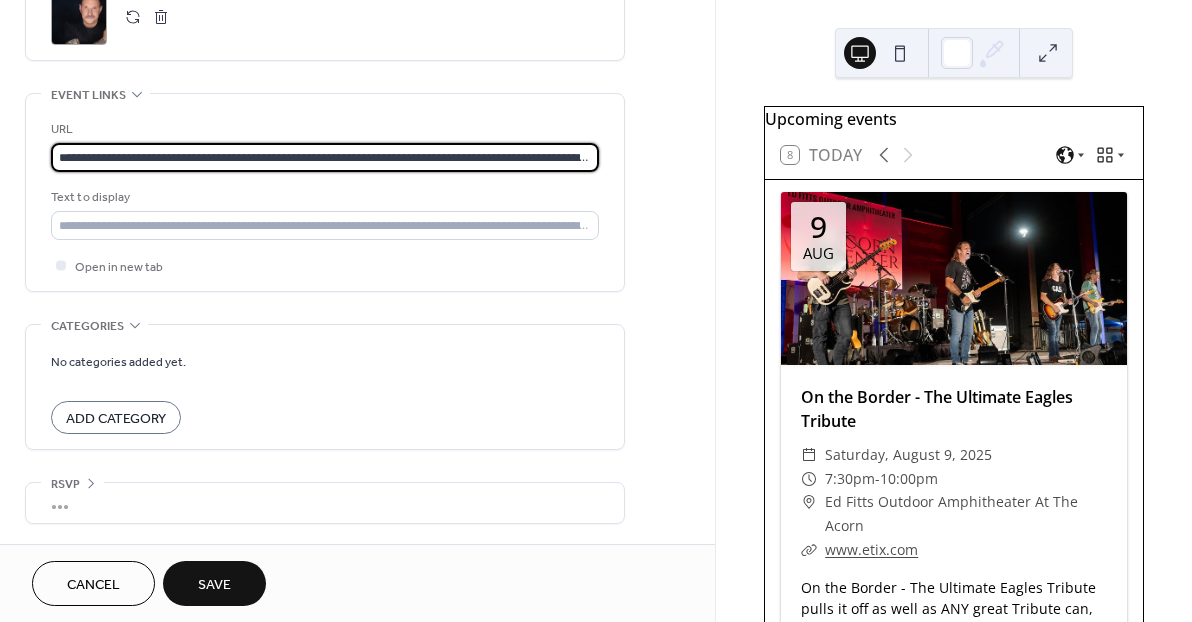 click on "Save" at bounding box center [214, 585] 